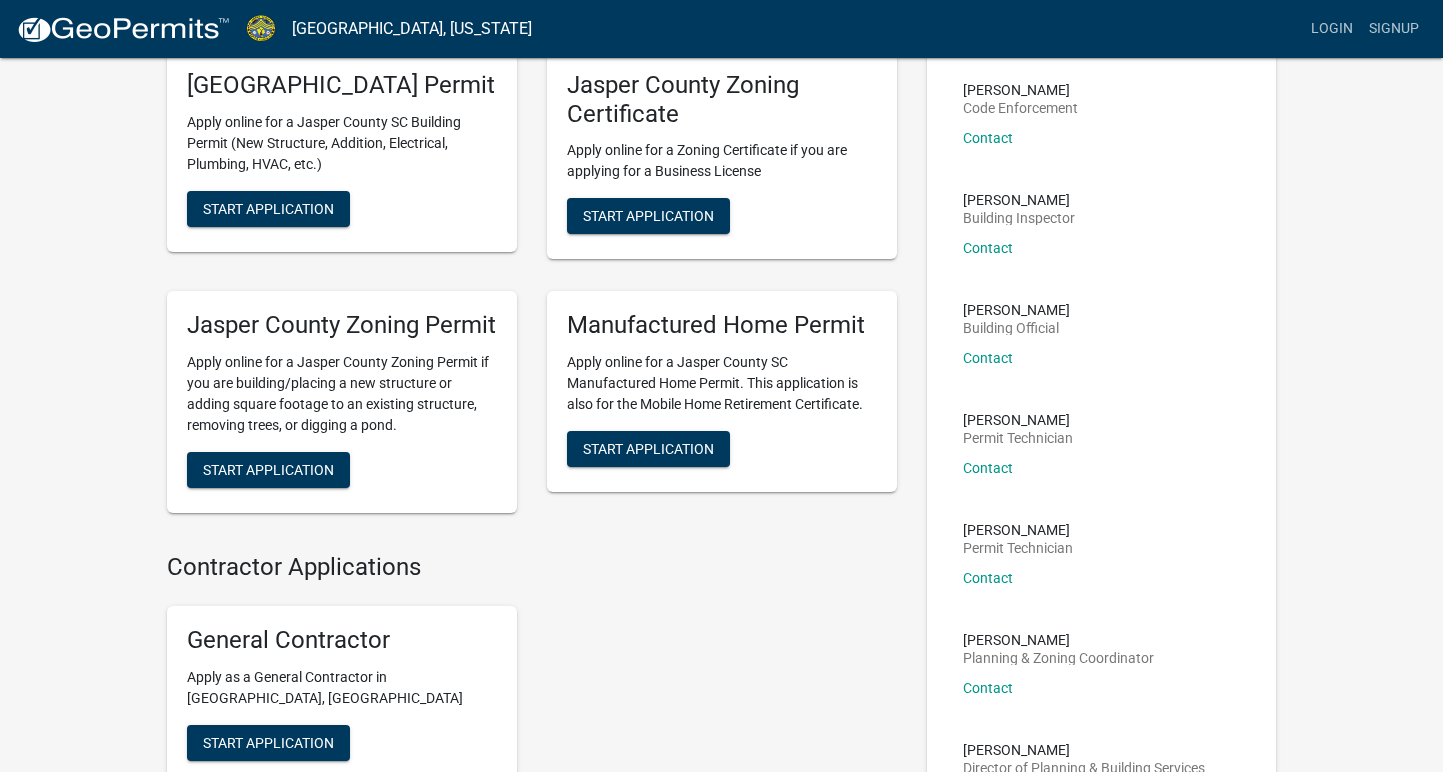 scroll, scrollTop: 129, scrollLeft: 0, axis: vertical 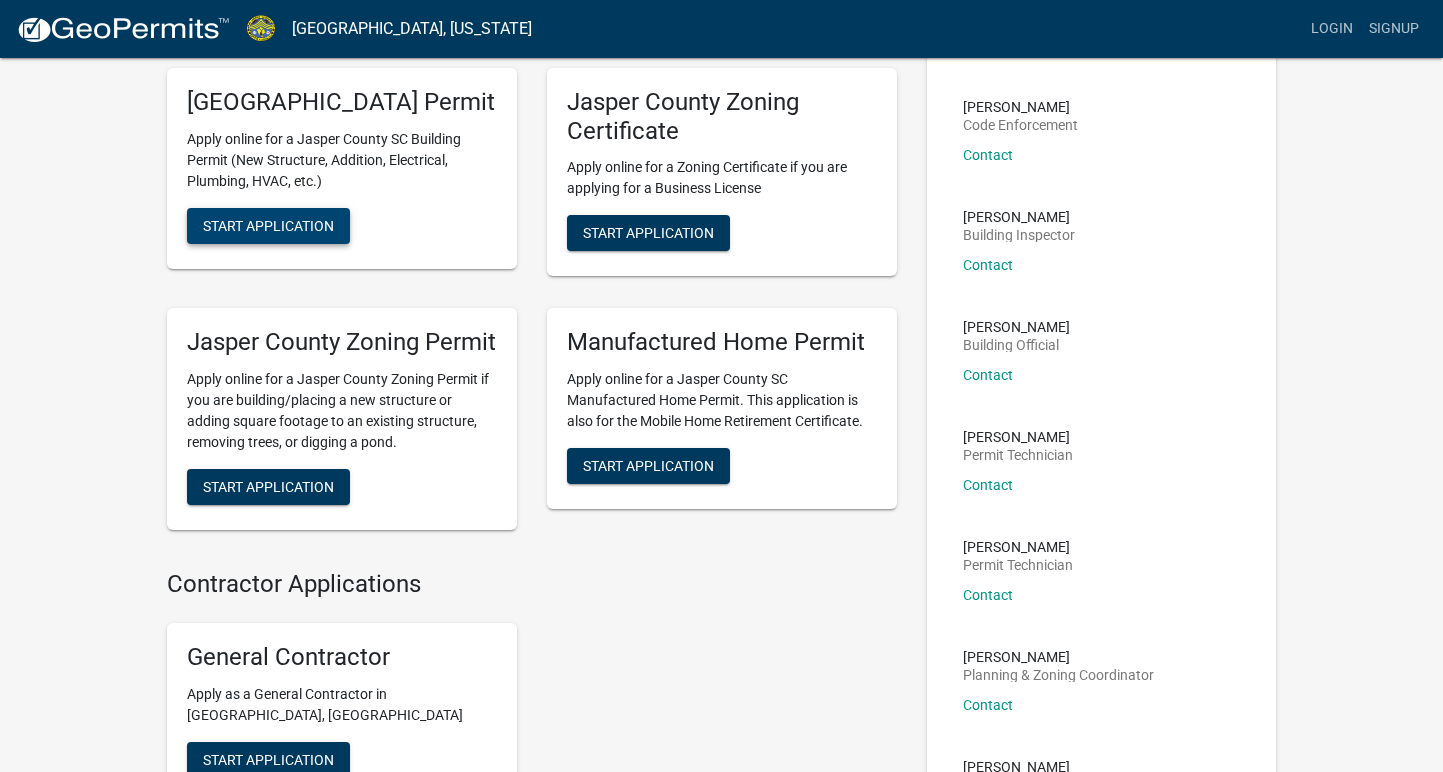 click on "Start Application" 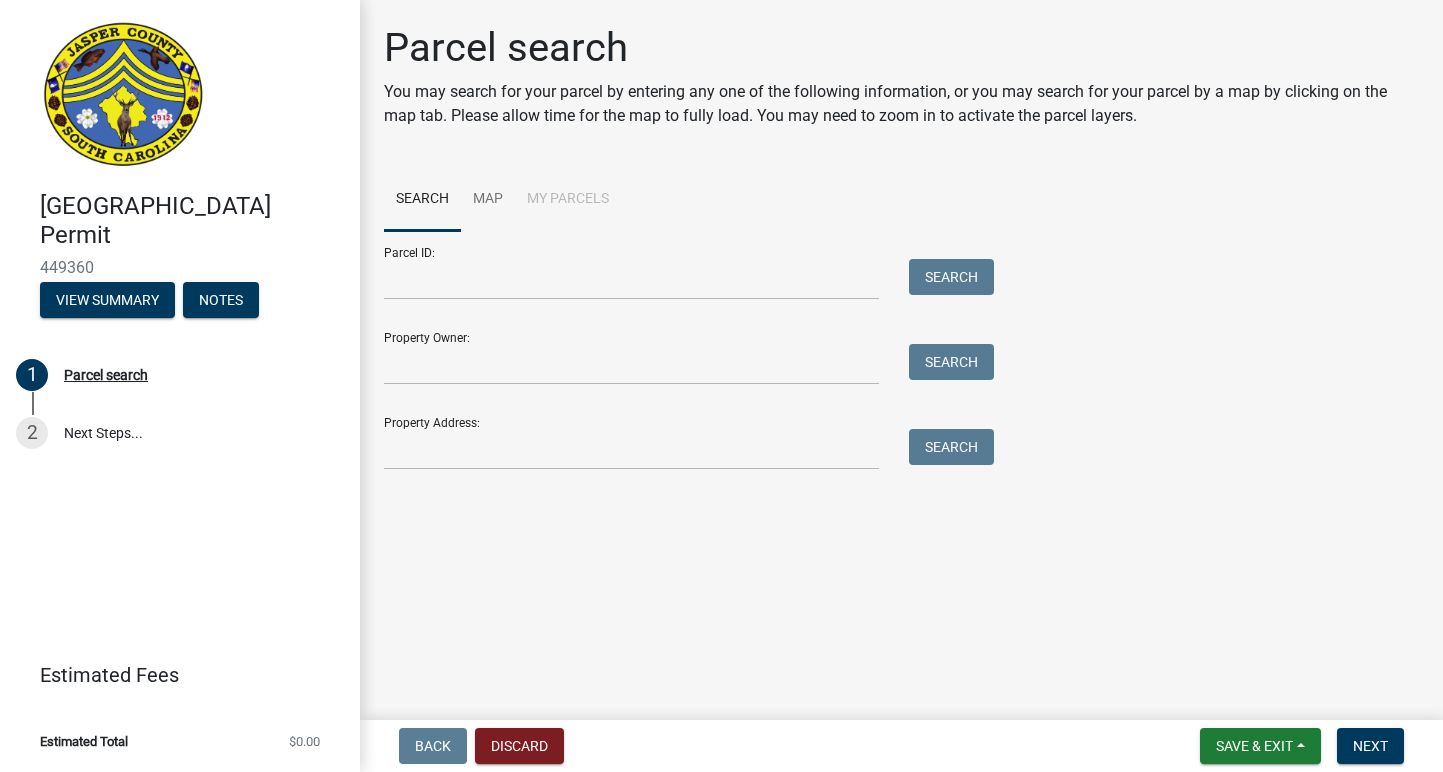 scroll, scrollTop: 0, scrollLeft: 0, axis: both 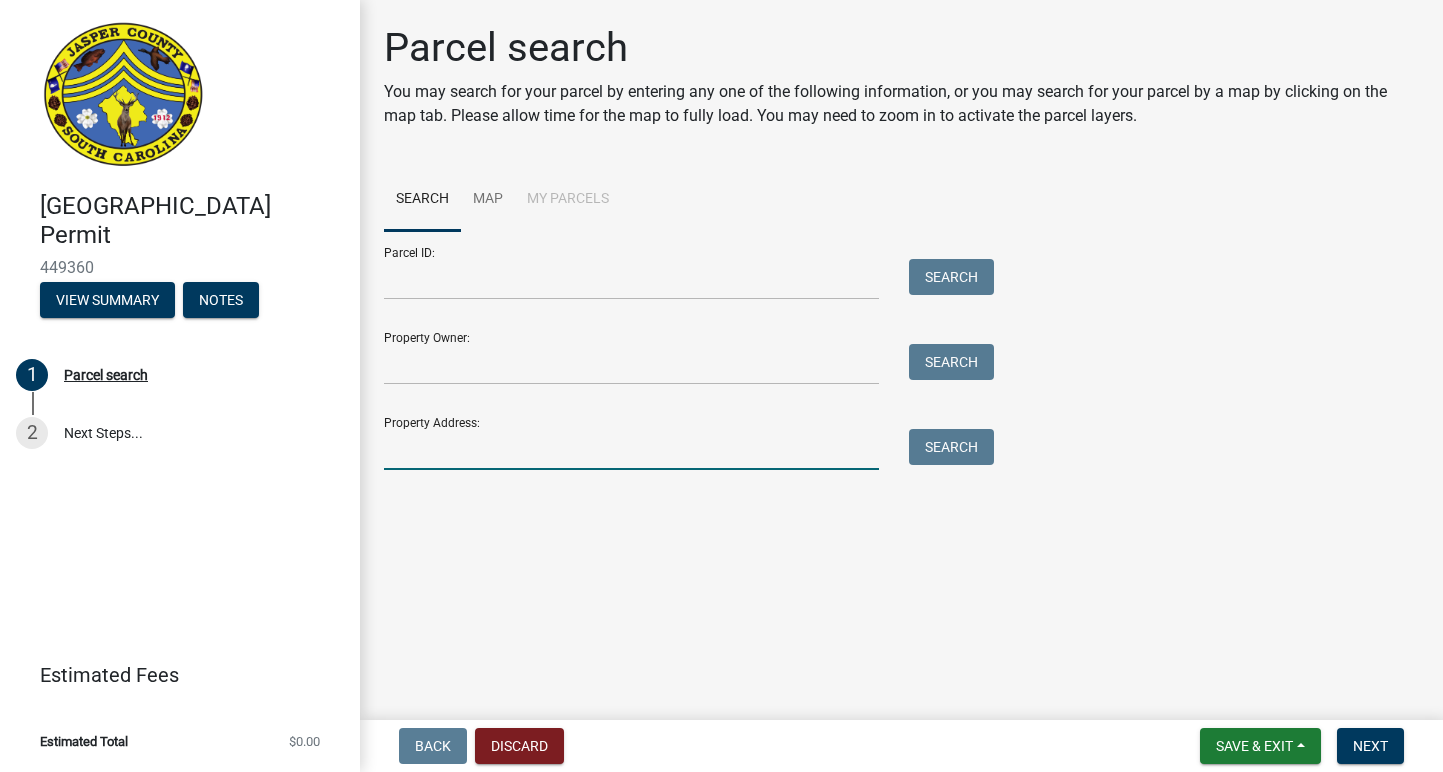 click on "Property Address:" at bounding box center [631, 449] 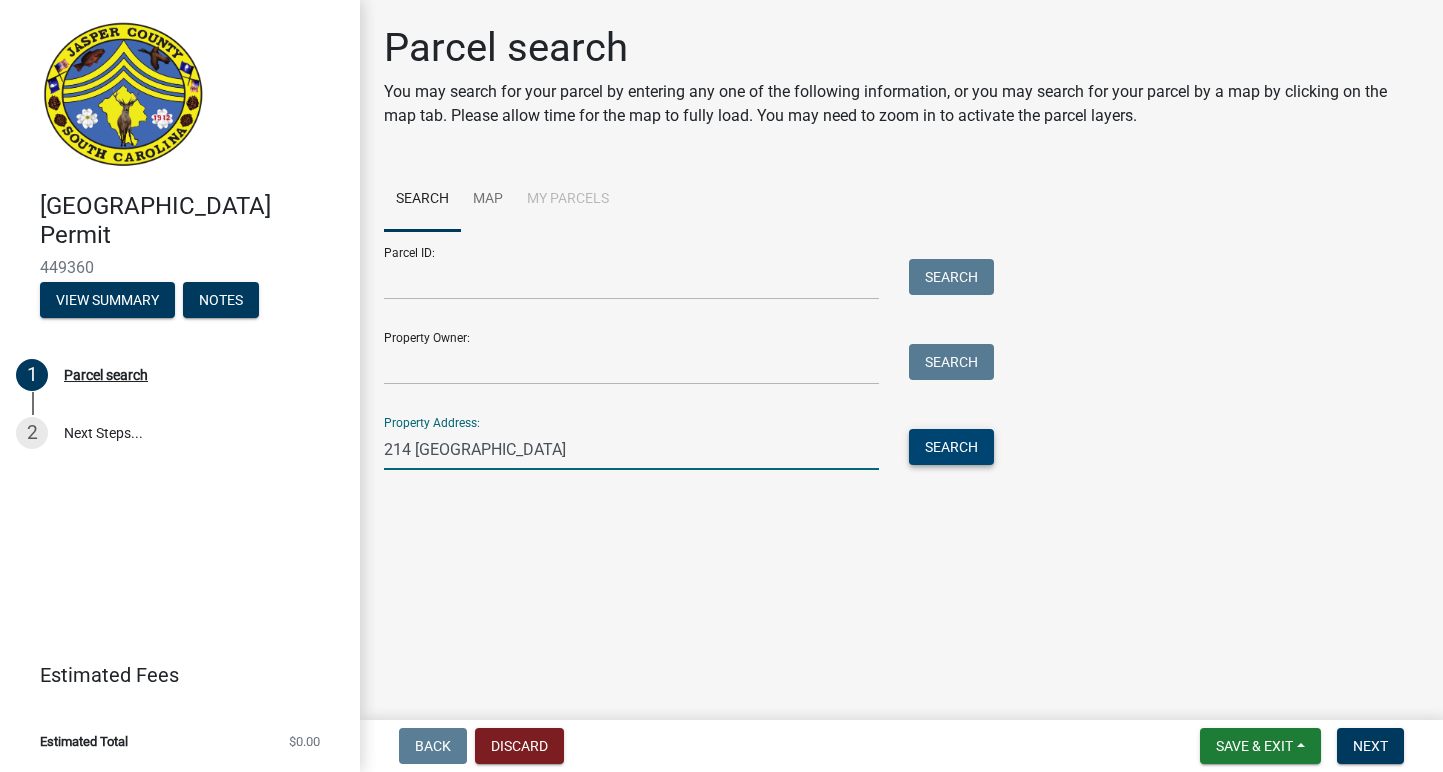 type on "214 [GEOGRAPHIC_DATA]" 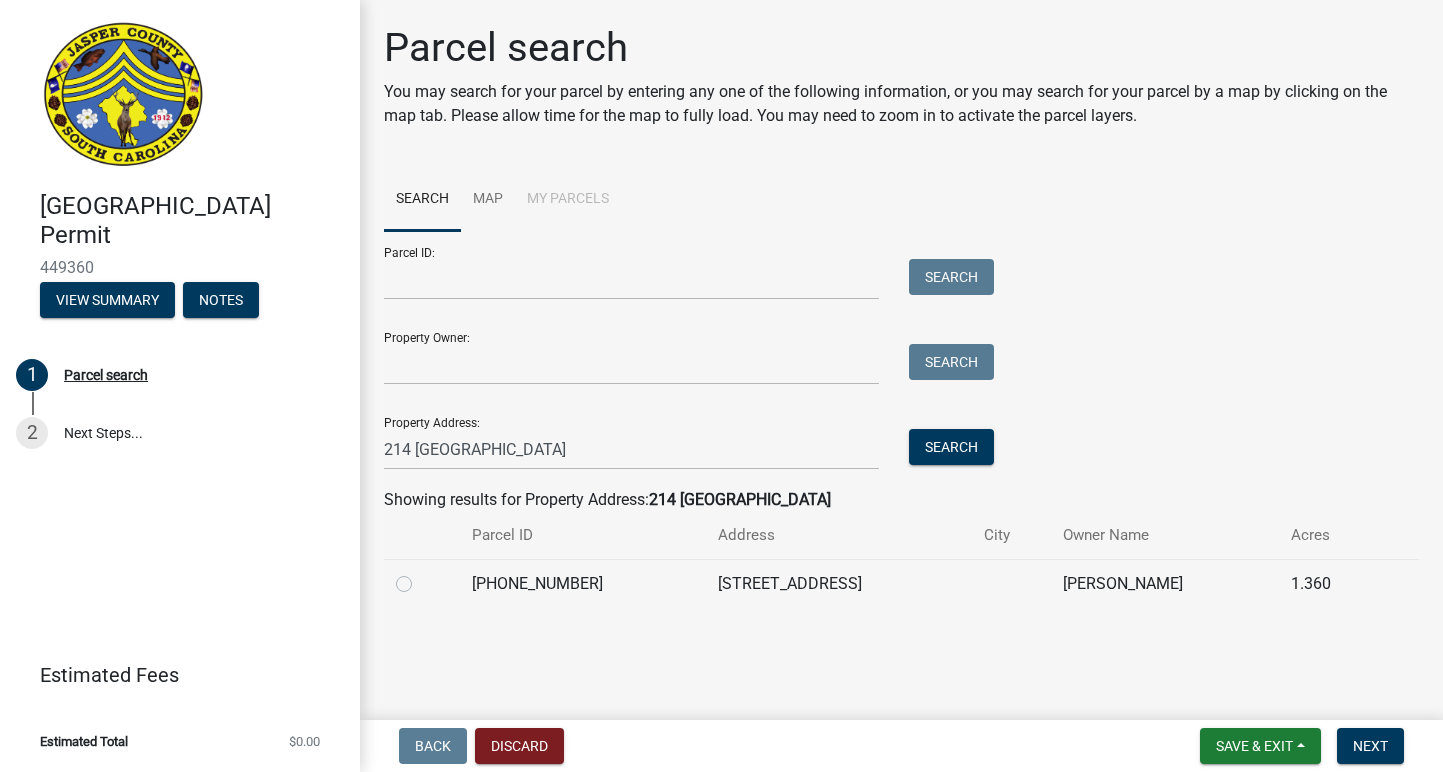 click 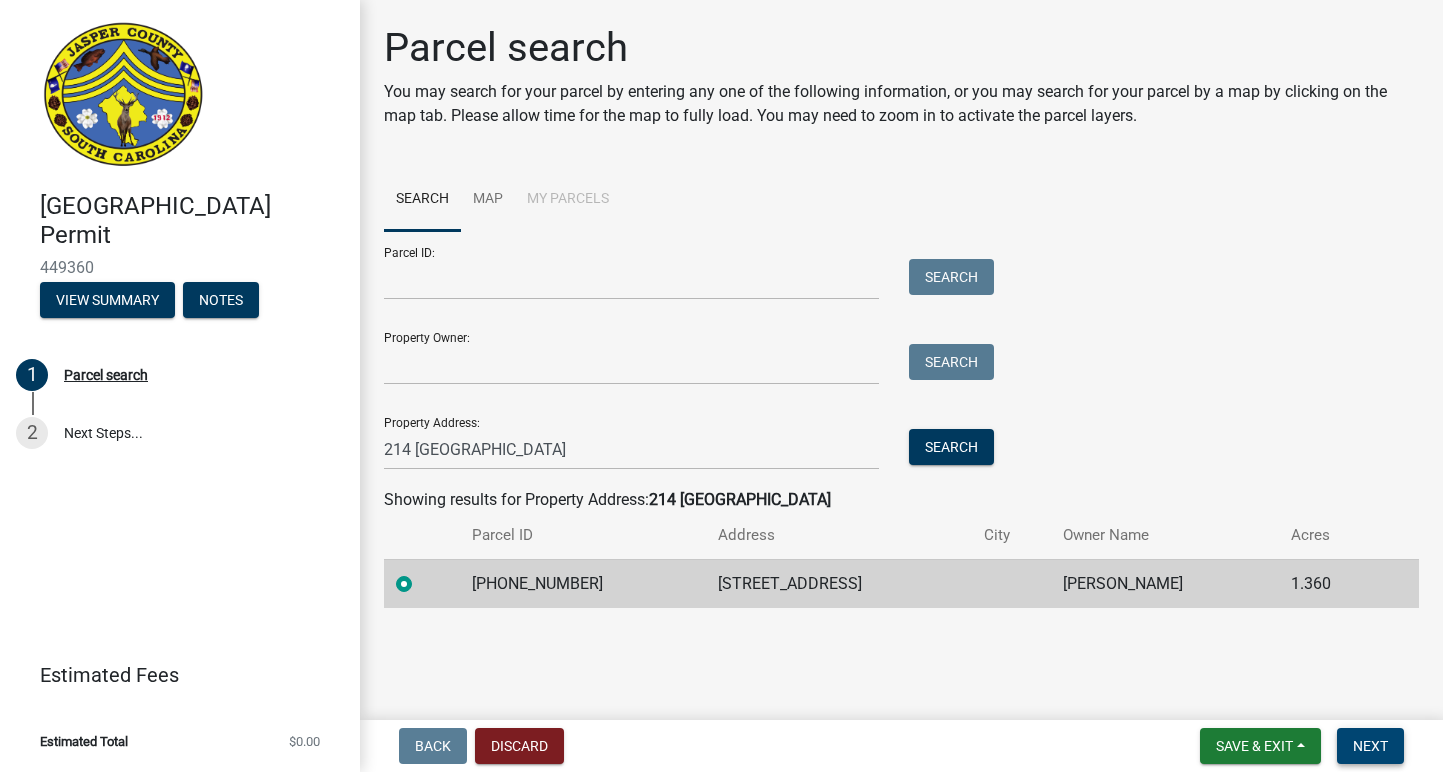 click on "Next" at bounding box center (1370, 746) 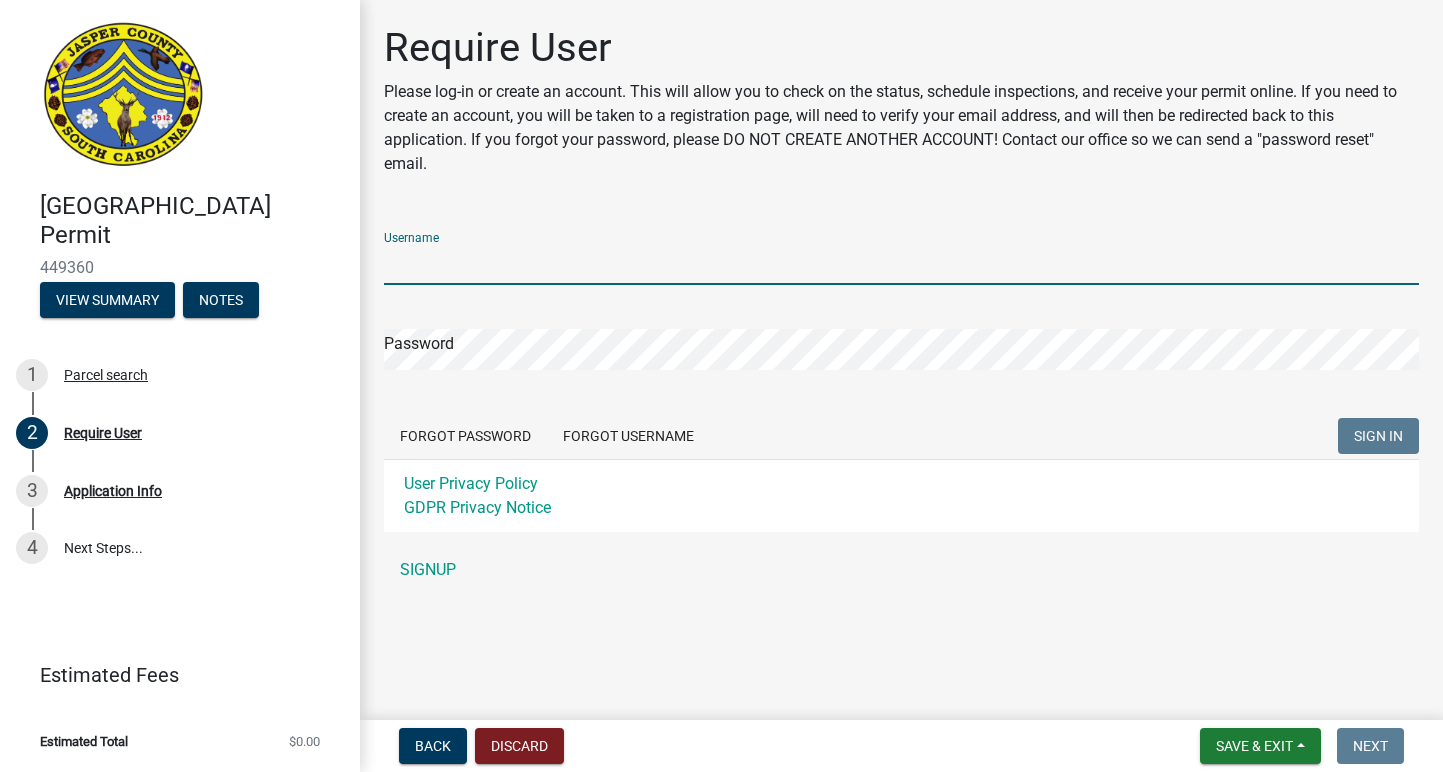 click on "Username Password  Forgot Password   Forgot Username  SIGN IN User Privacy Policy GDPR Privacy Notice" 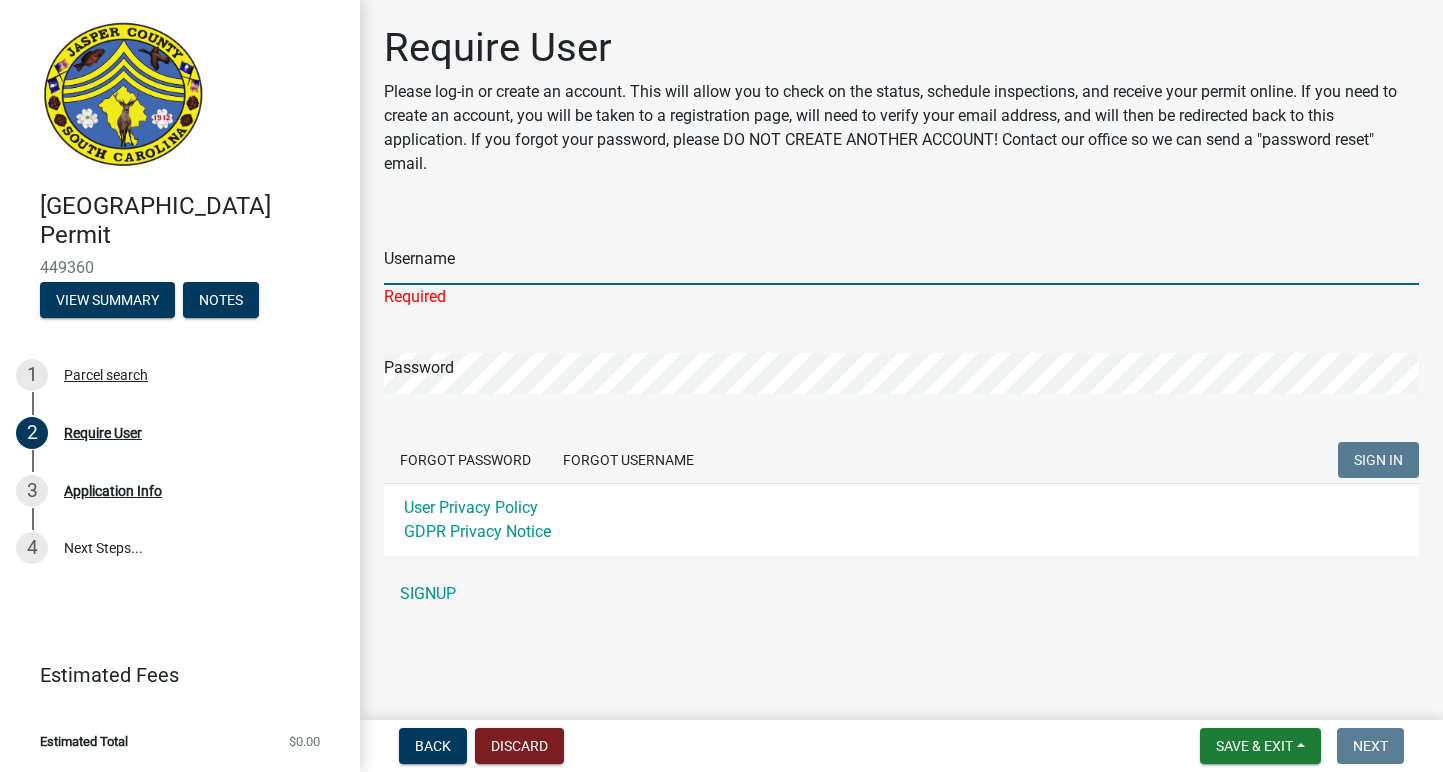 click on "Username" at bounding box center [901, 264] 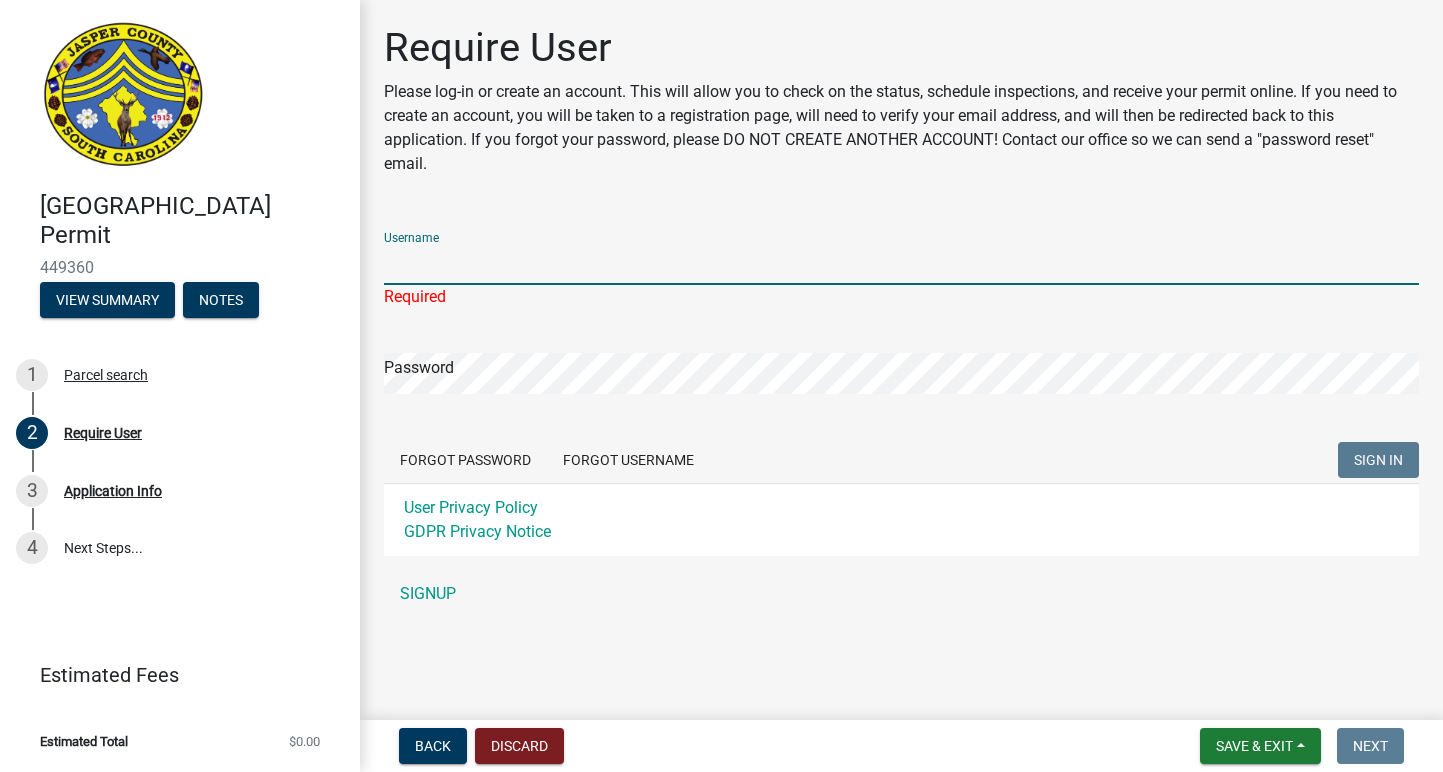 type on "xcbike35" 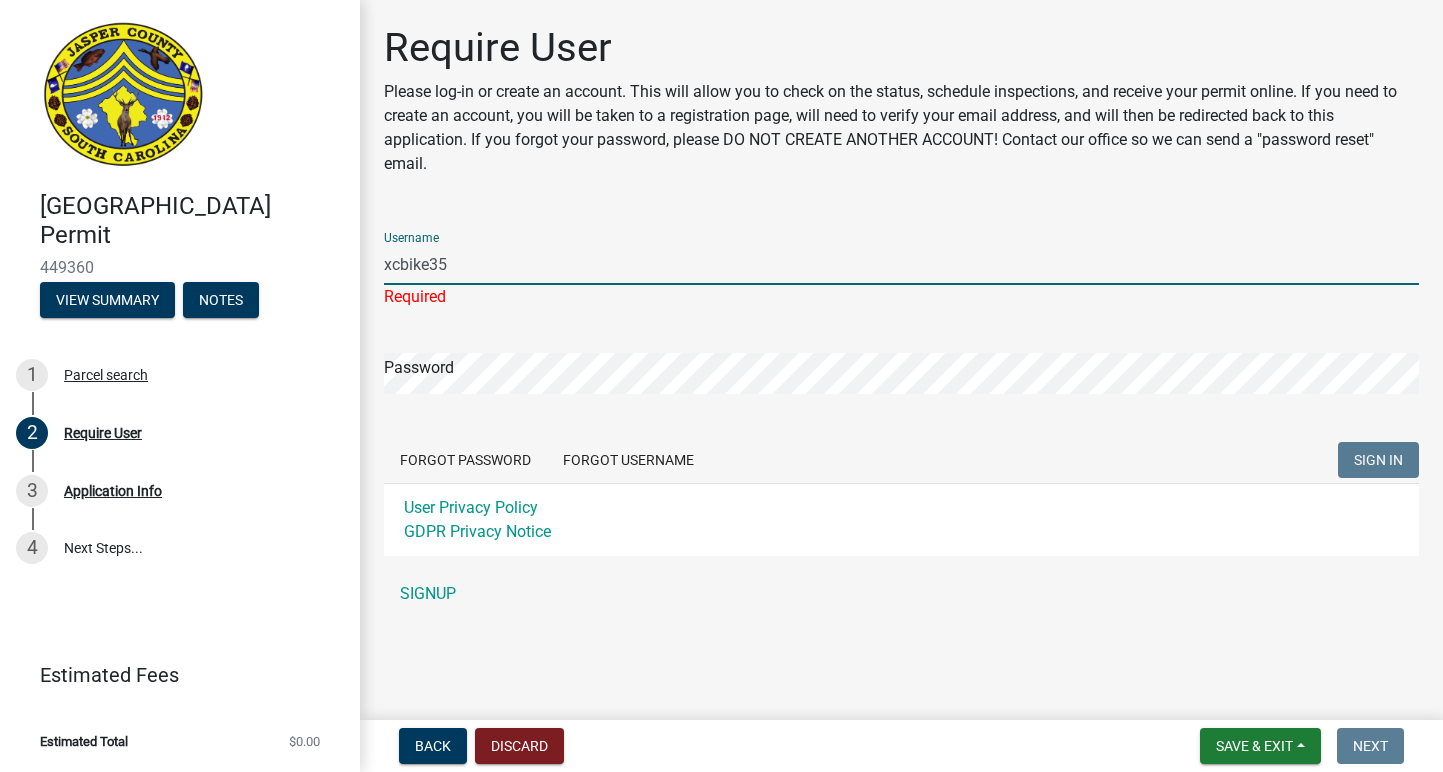 click on "SIGN IN" 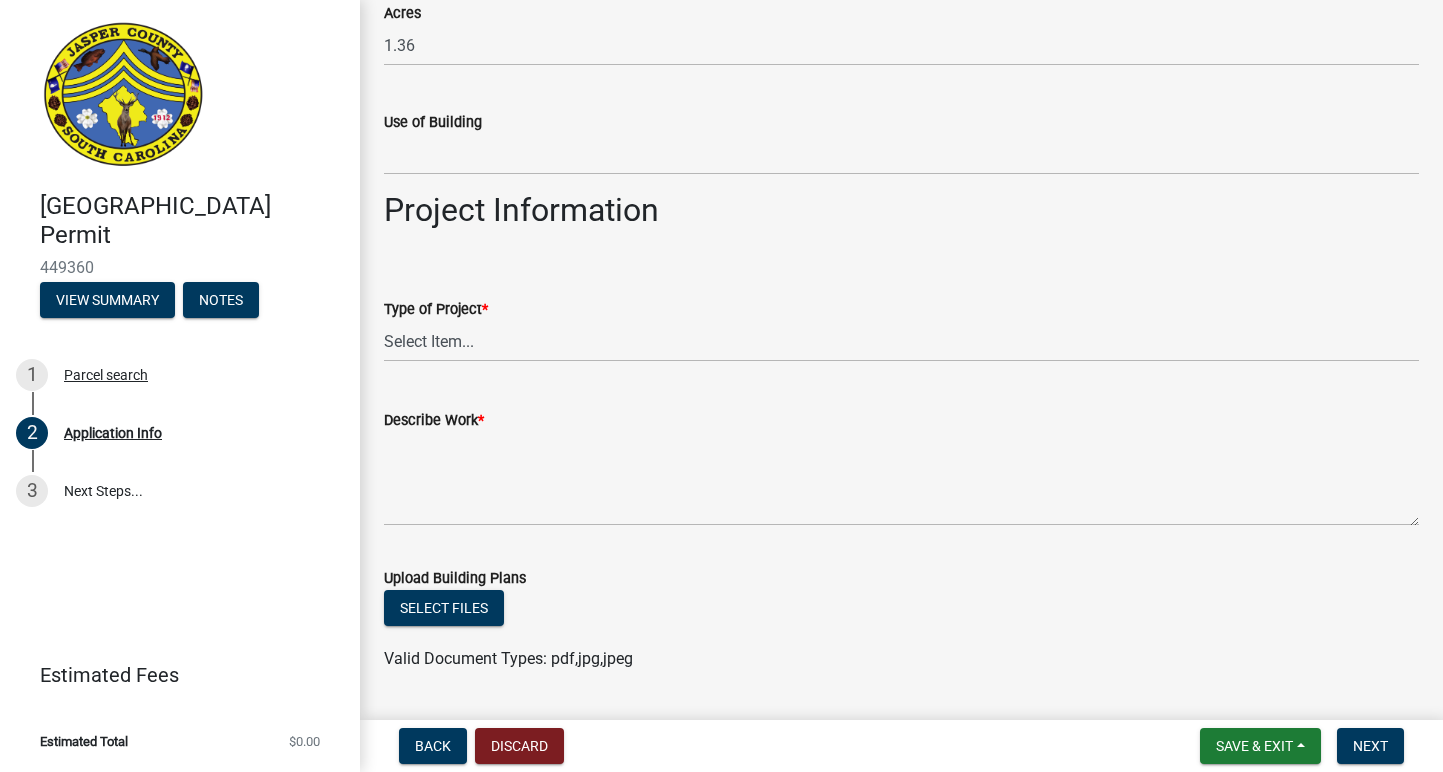 scroll, scrollTop: 1903, scrollLeft: 0, axis: vertical 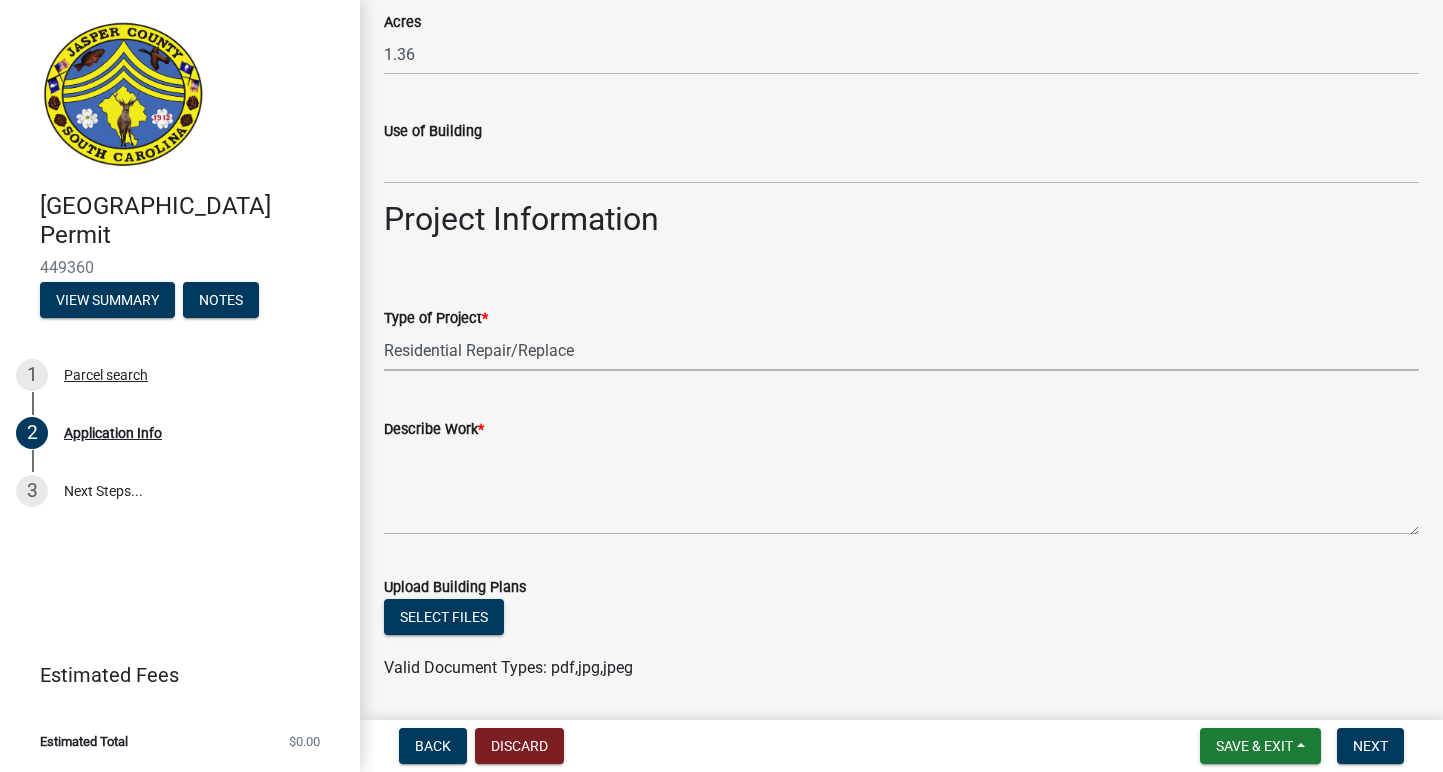 select on "6d5c1e33-a31a-4b32-8811-29a78b0cd51d" 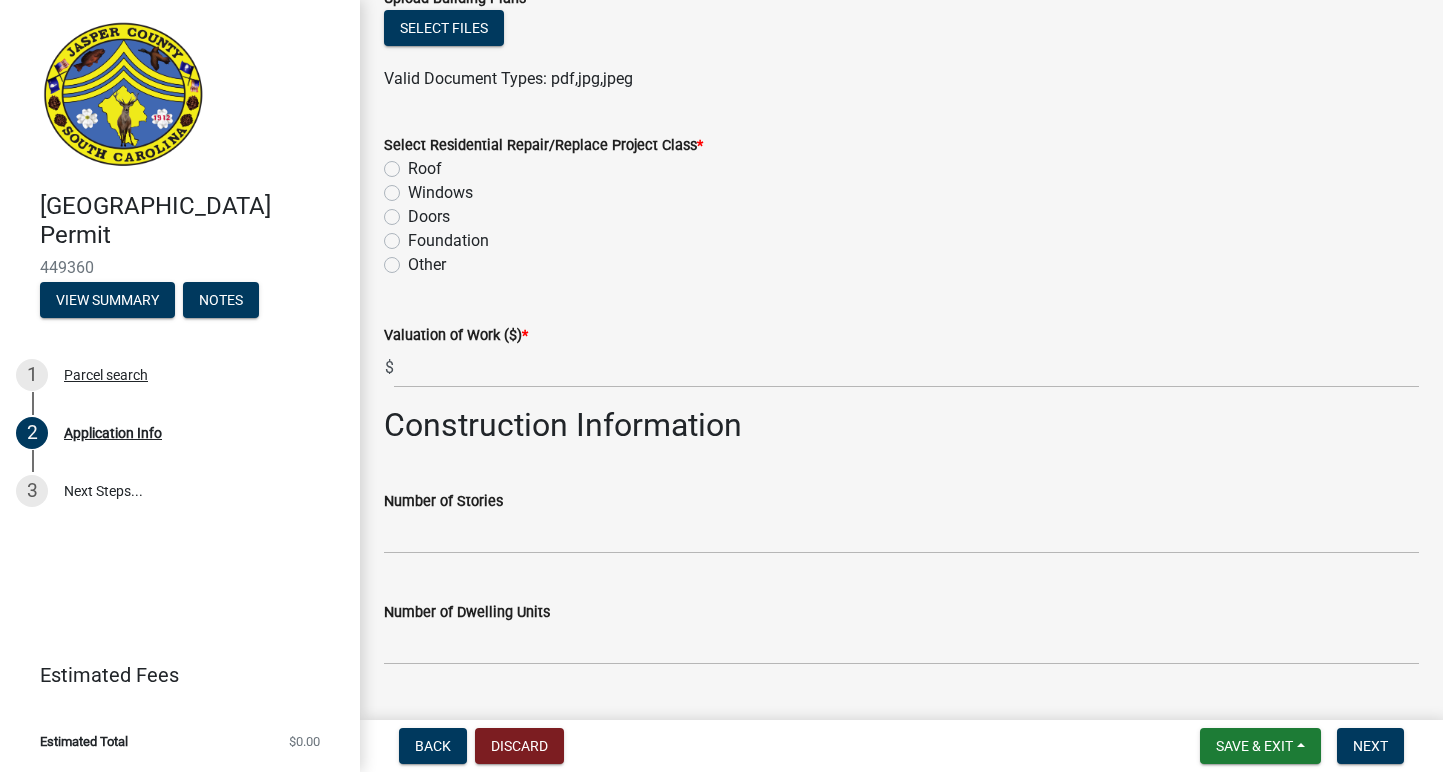 scroll, scrollTop: 2369, scrollLeft: 0, axis: vertical 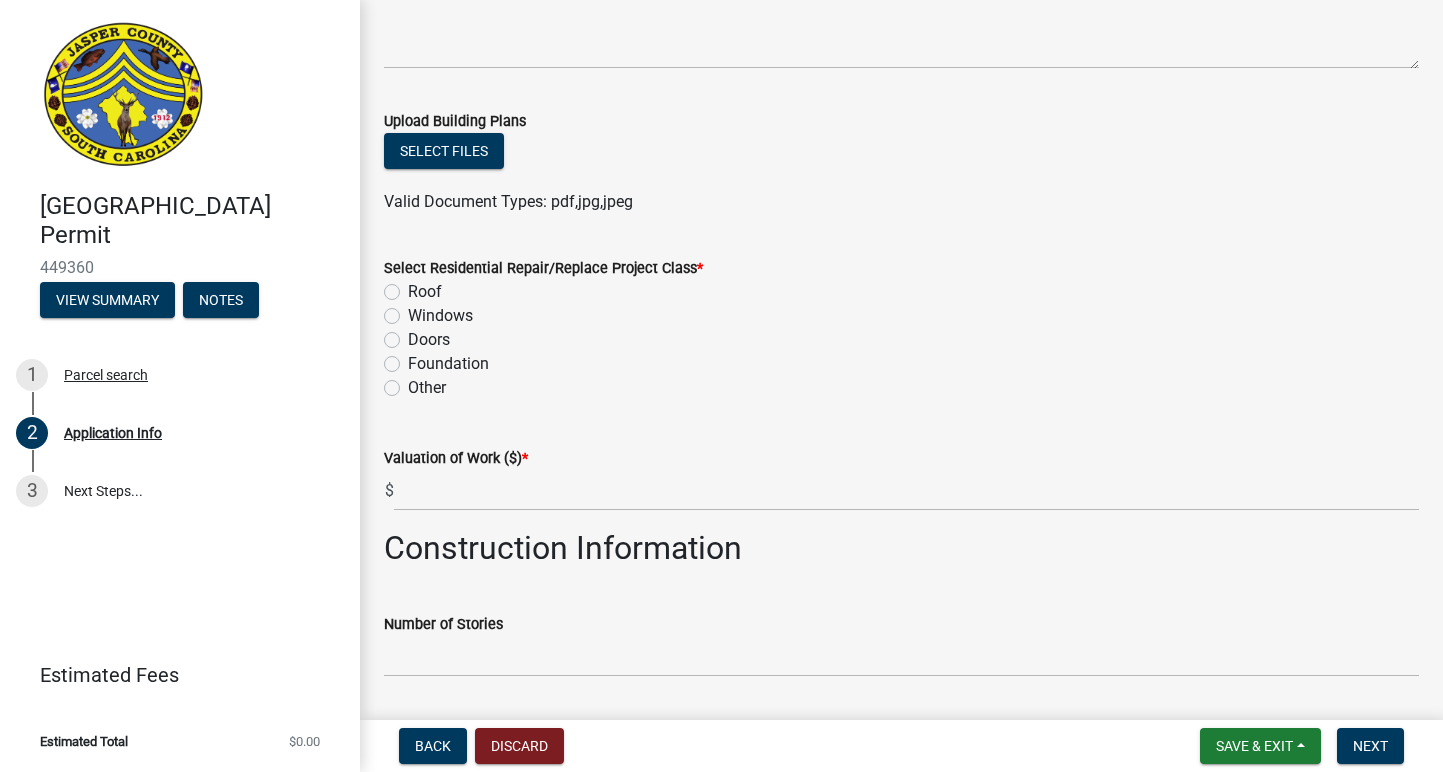 click on "Roof" 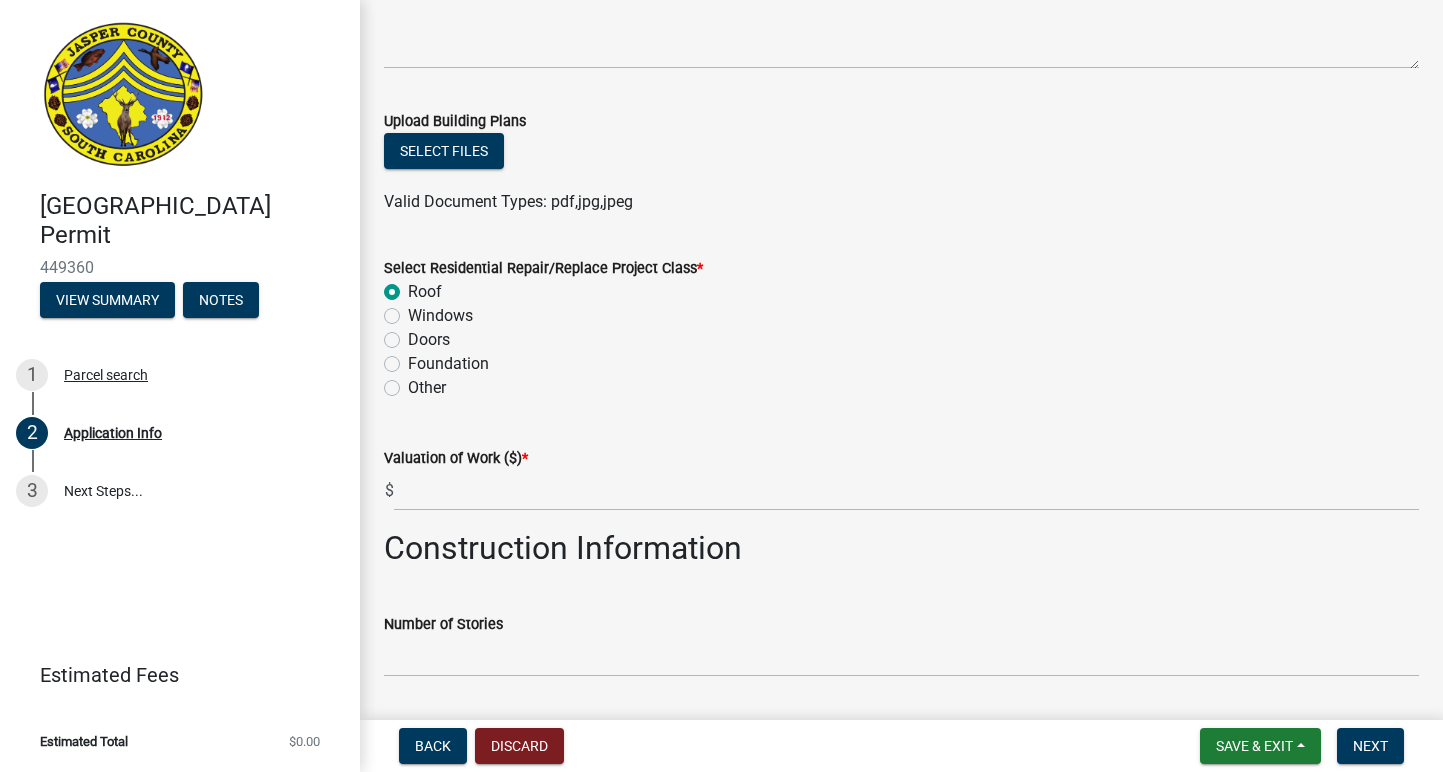 radio on "true" 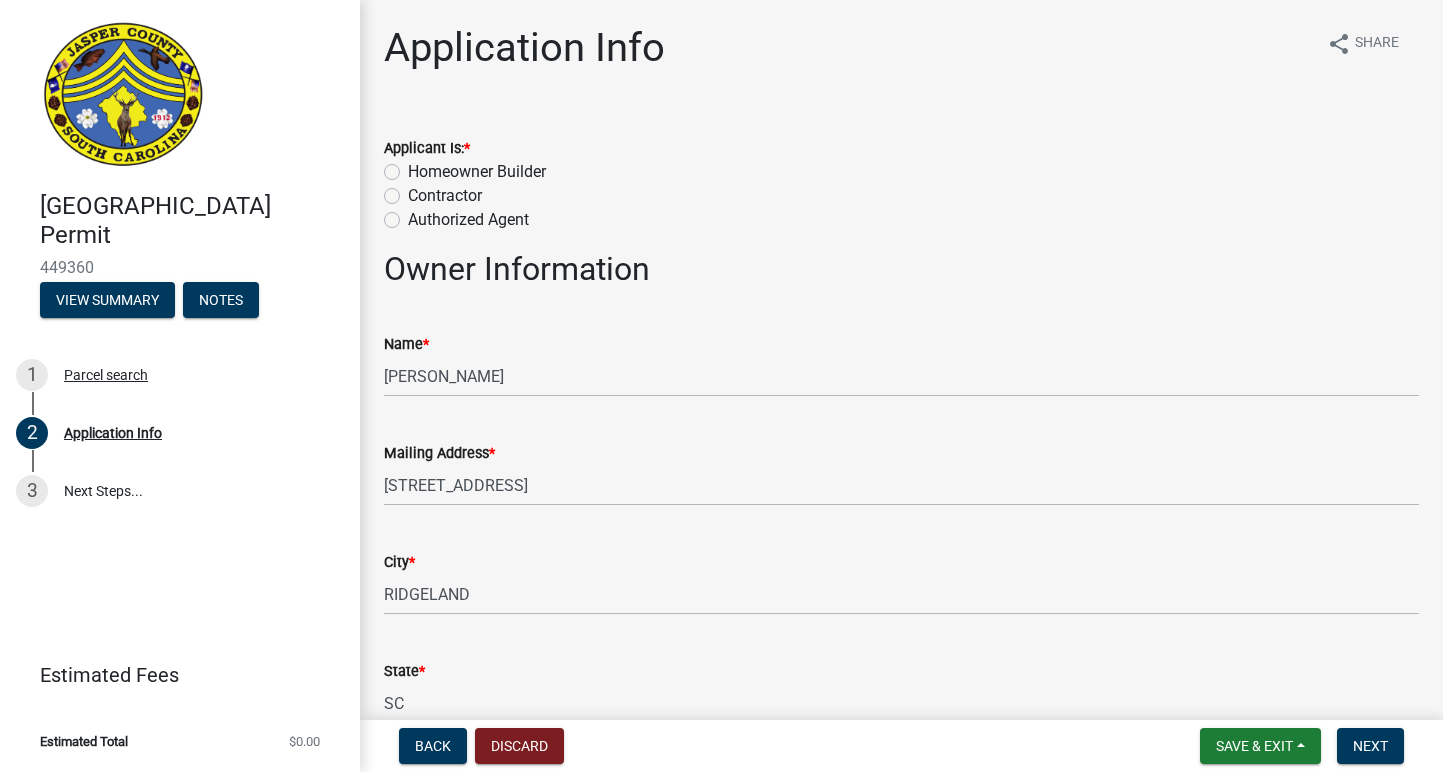 scroll, scrollTop: 0, scrollLeft: 0, axis: both 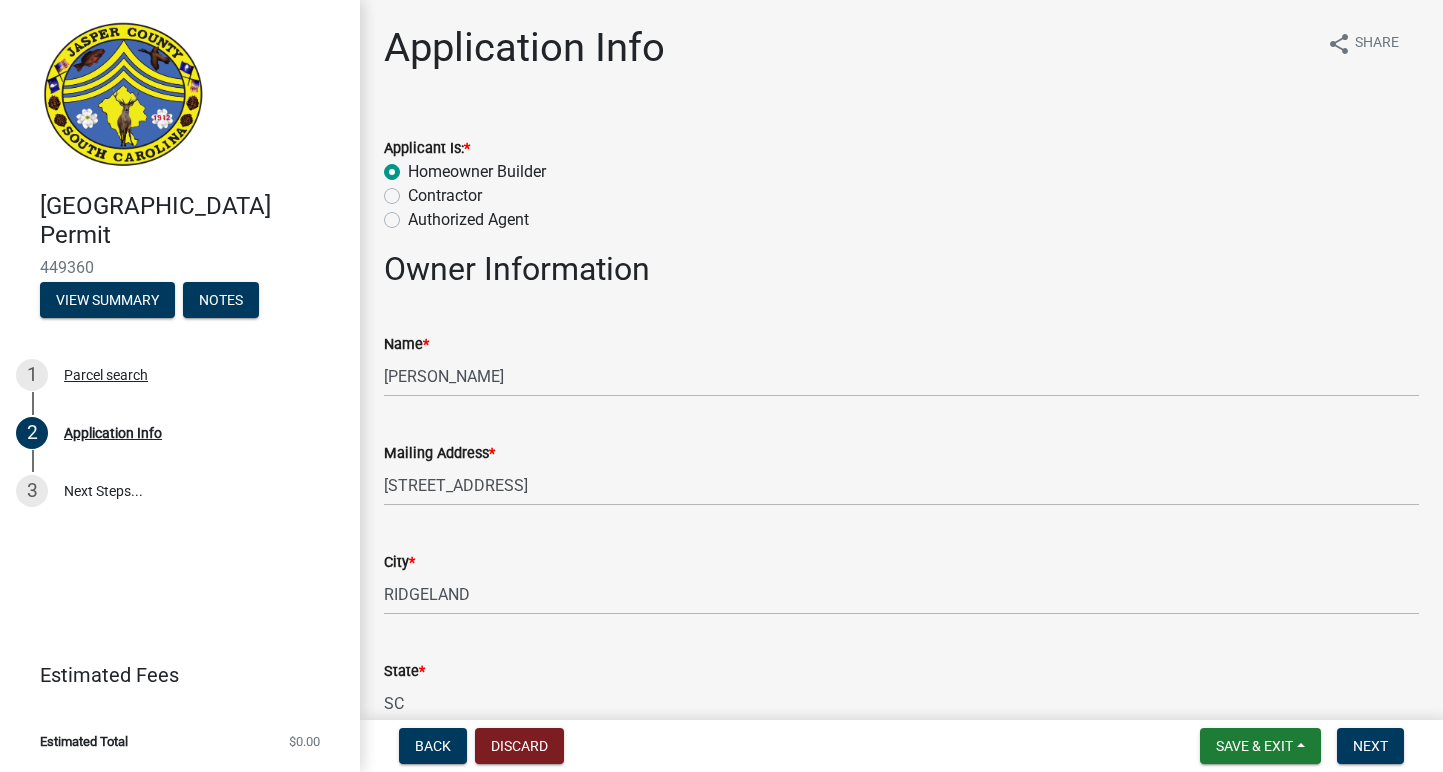 radio on "true" 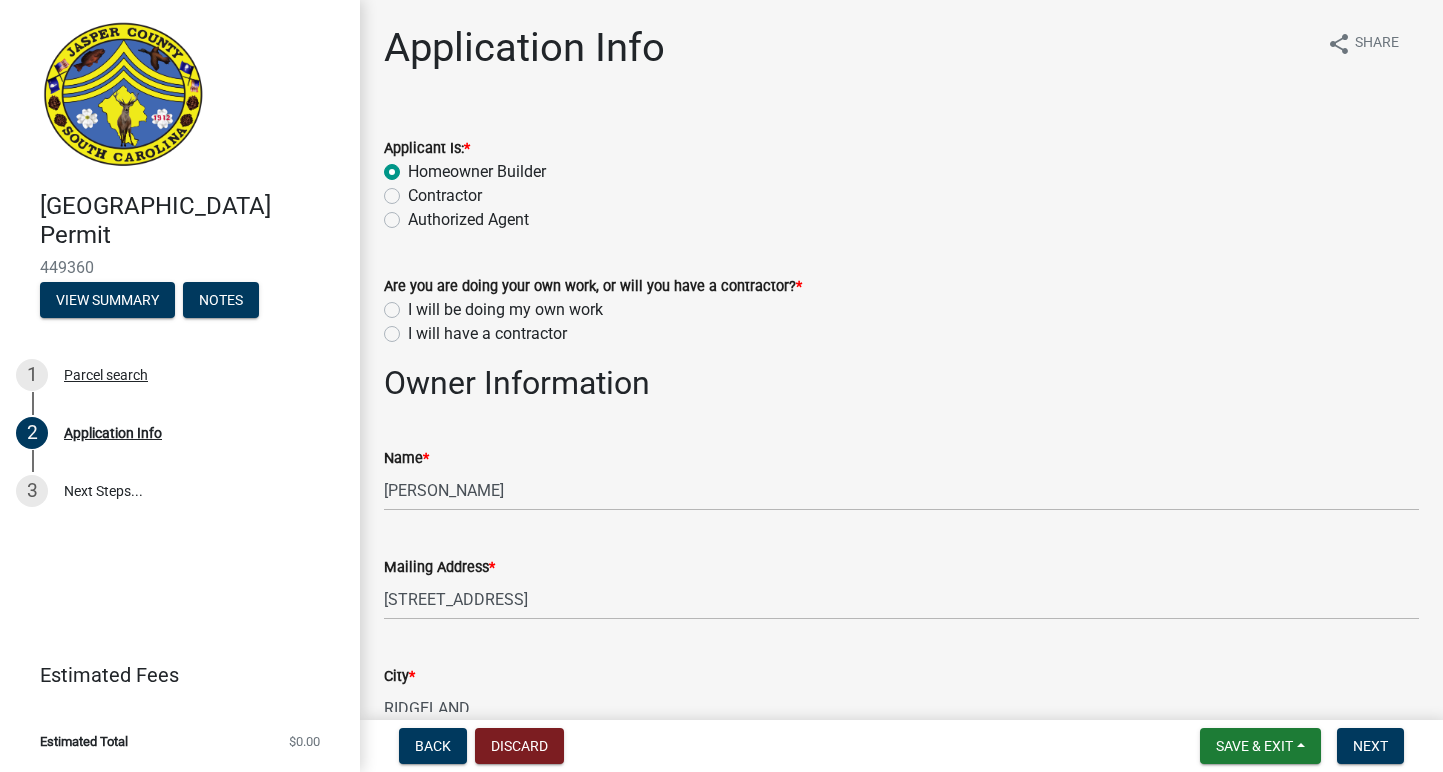 scroll, scrollTop: 33, scrollLeft: 0, axis: vertical 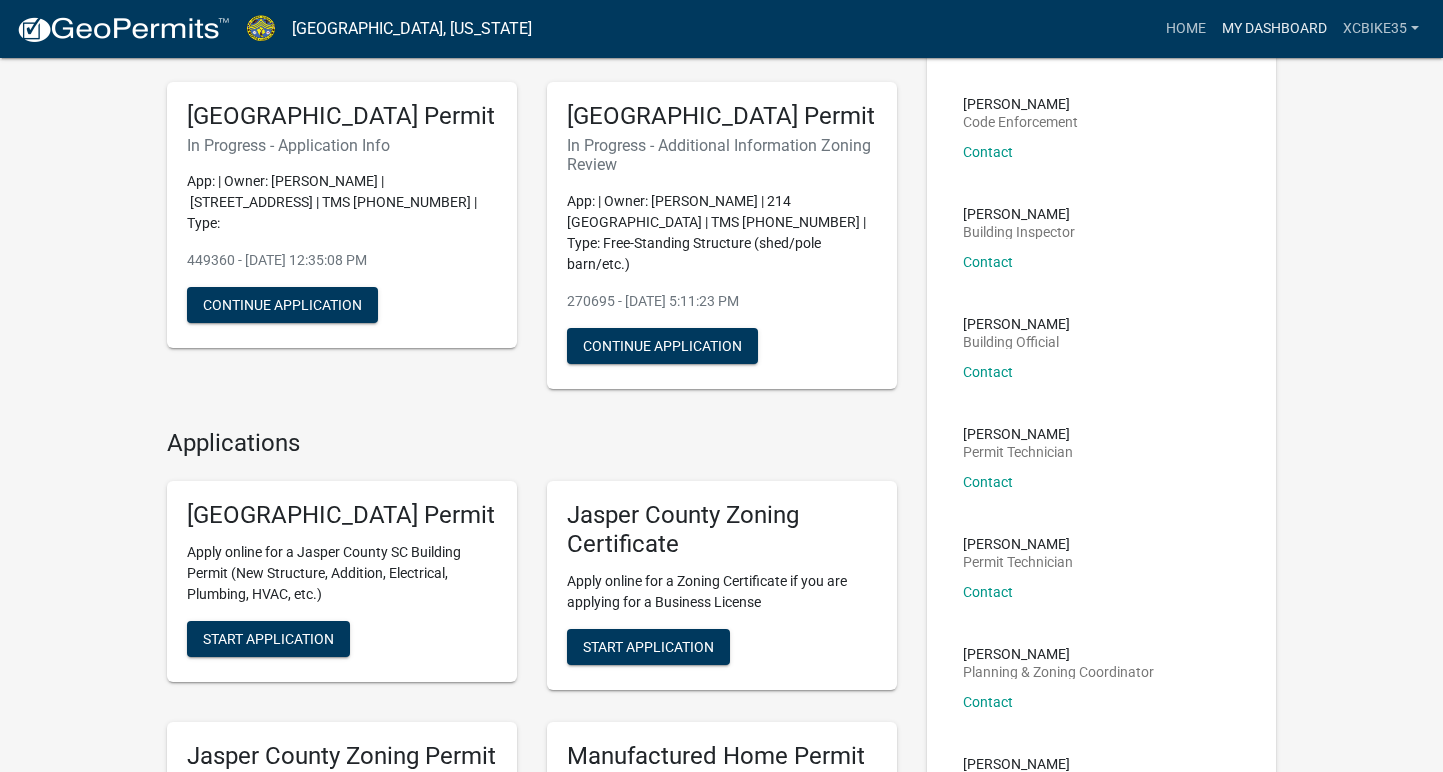 click on "My Dashboard" at bounding box center [1274, 29] 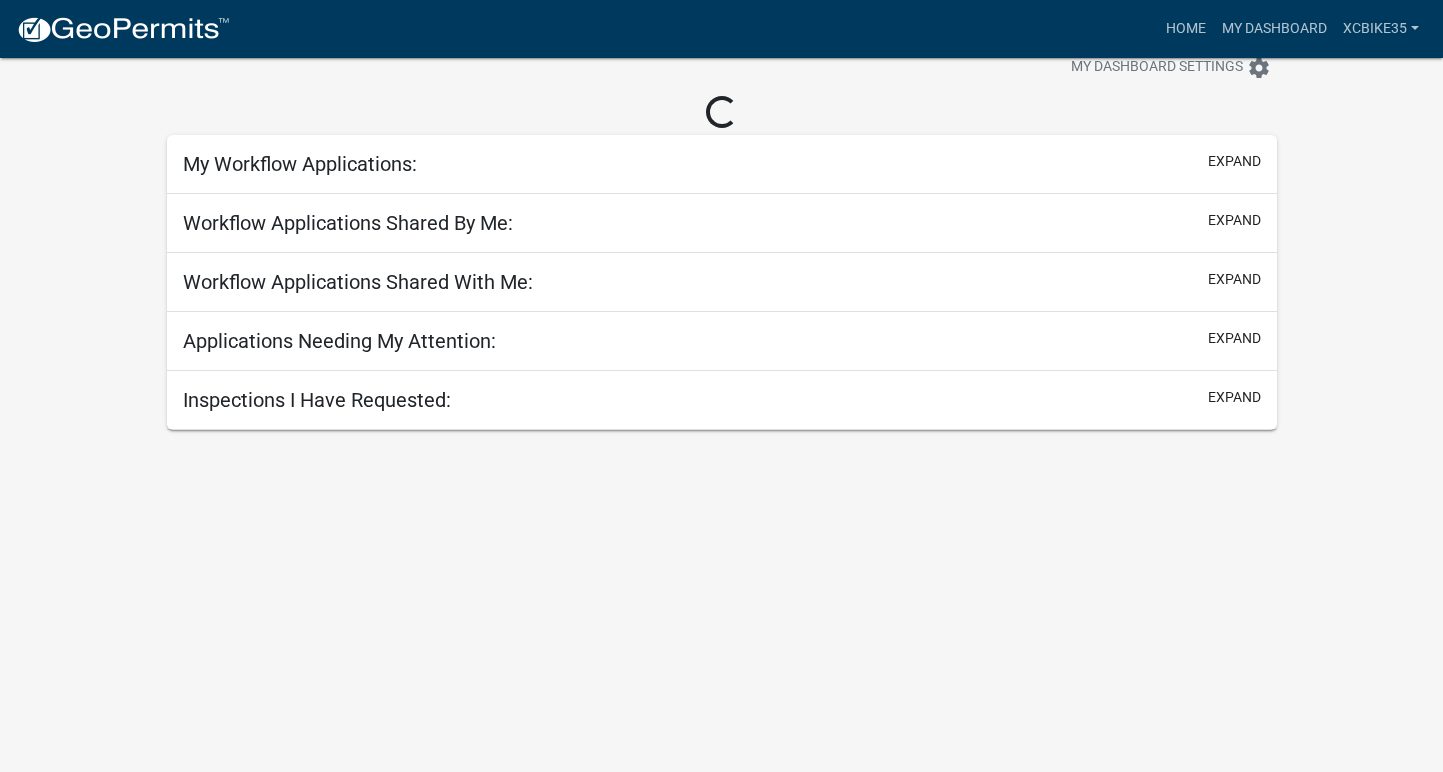 scroll, scrollTop: 58, scrollLeft: 0, axis: vertical 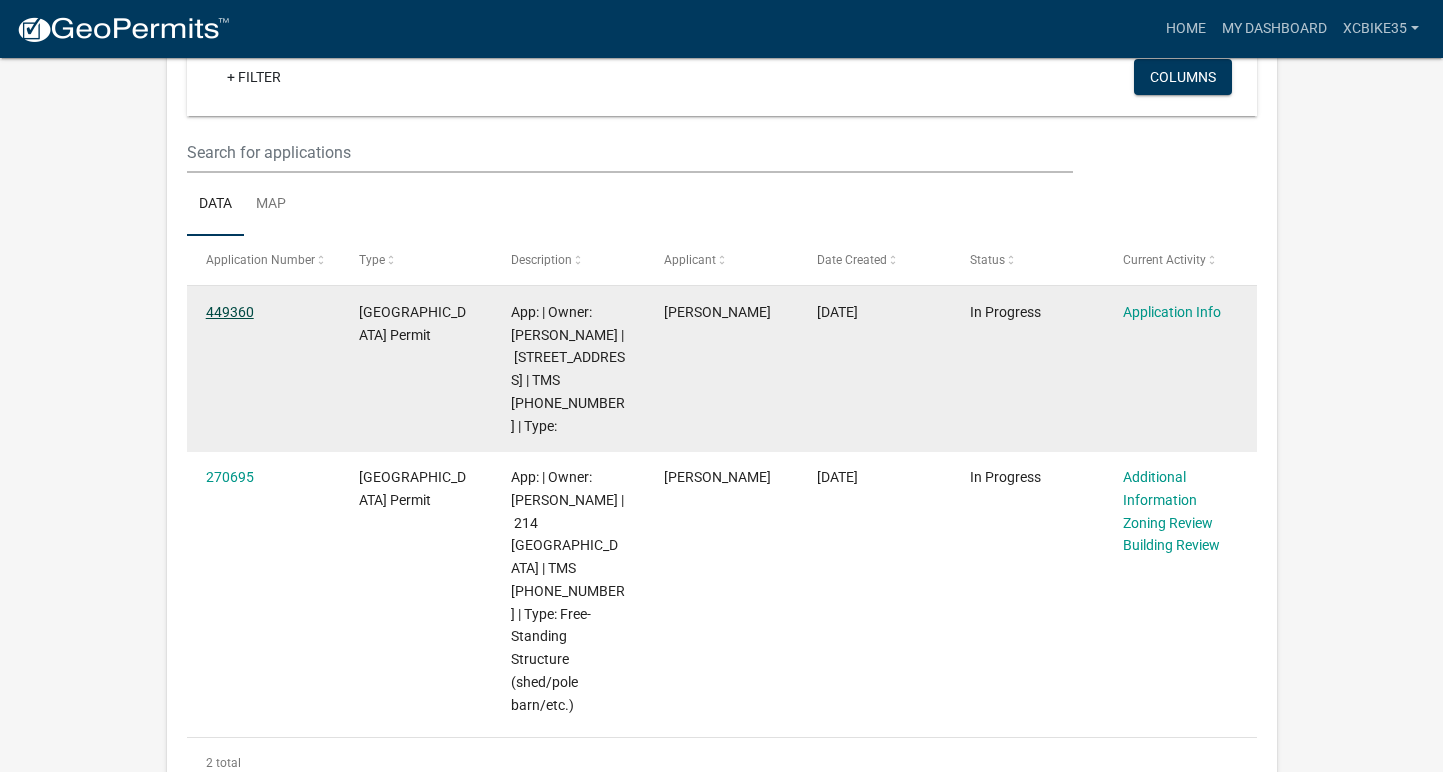 click on "449360" 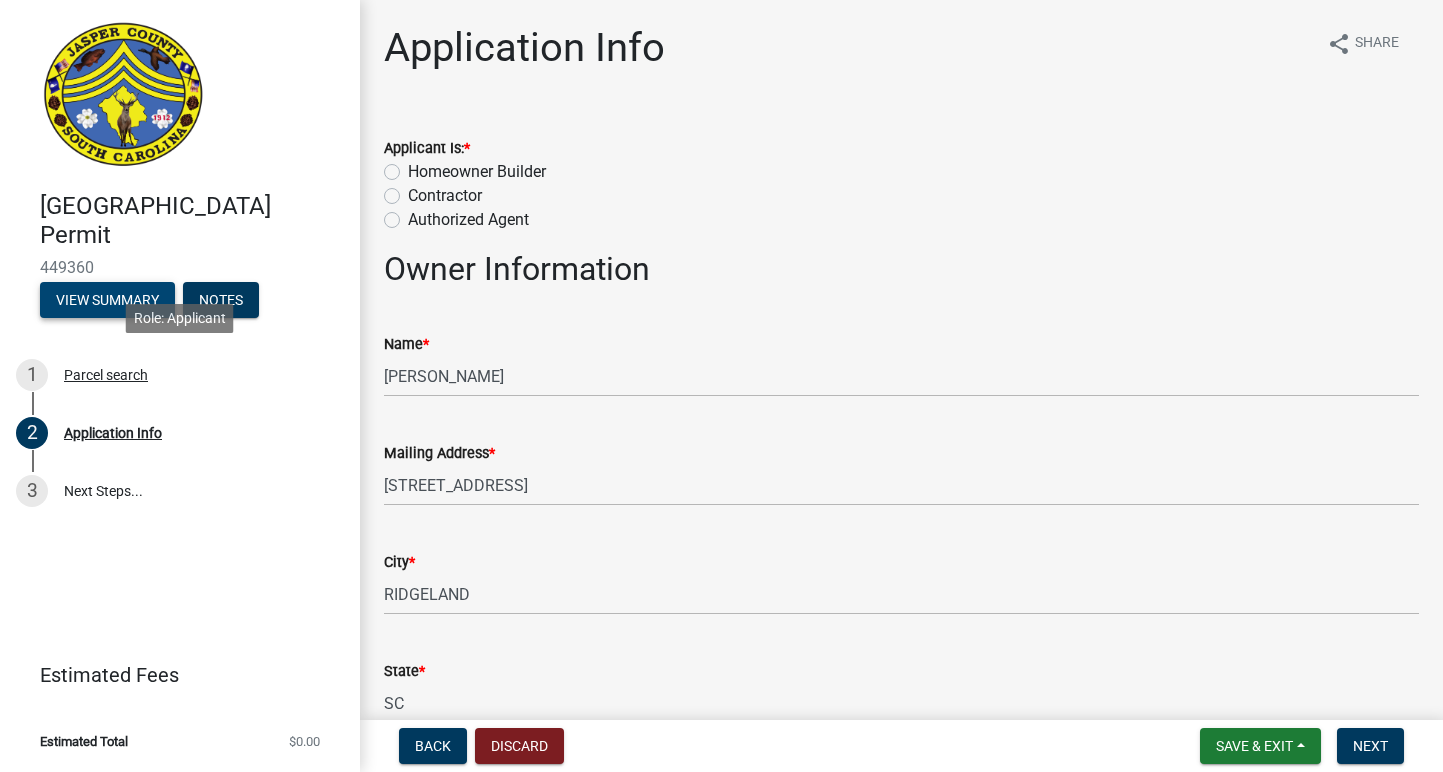 scroll, scrollTop: 0, scrollLeft: 0, axis: both 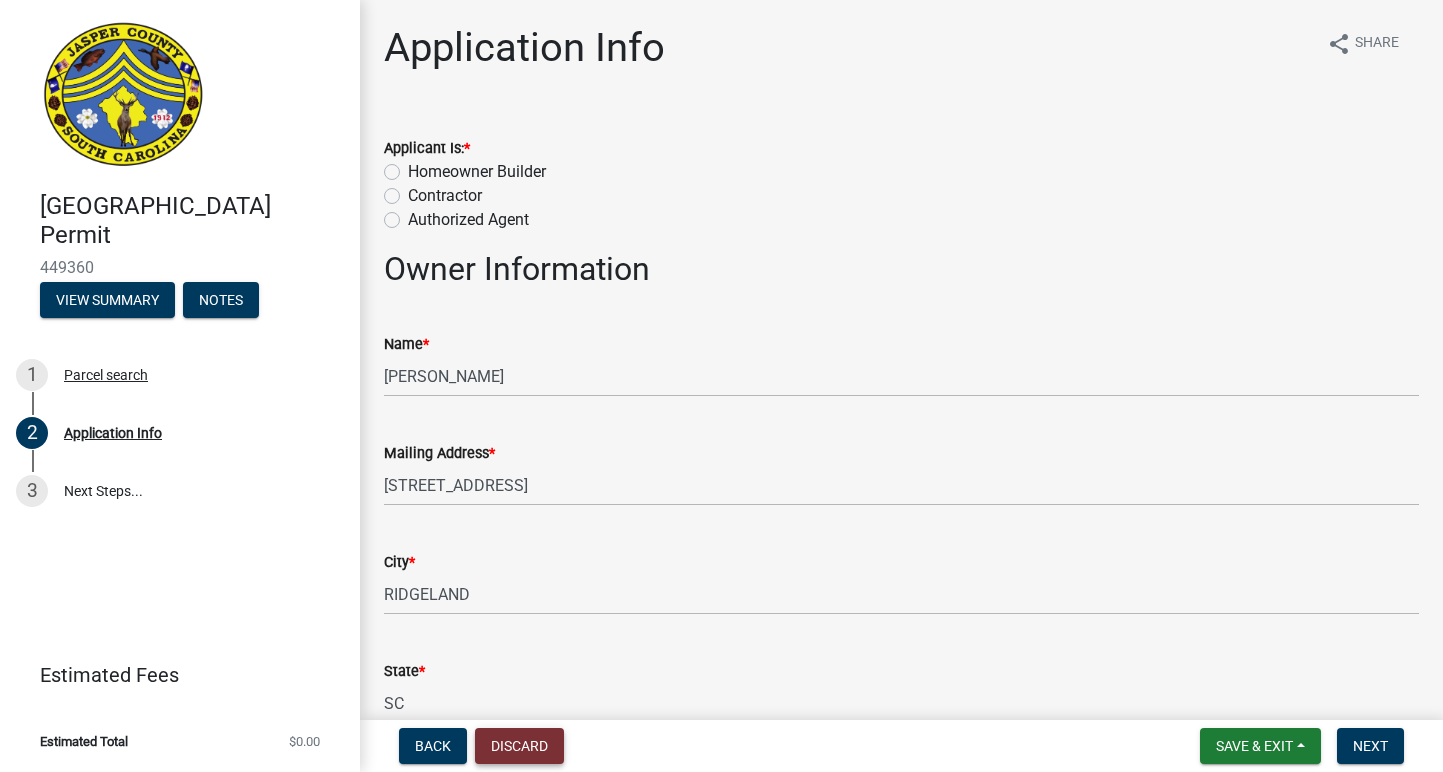 click on "Discard" at bounding box center (519, 746) 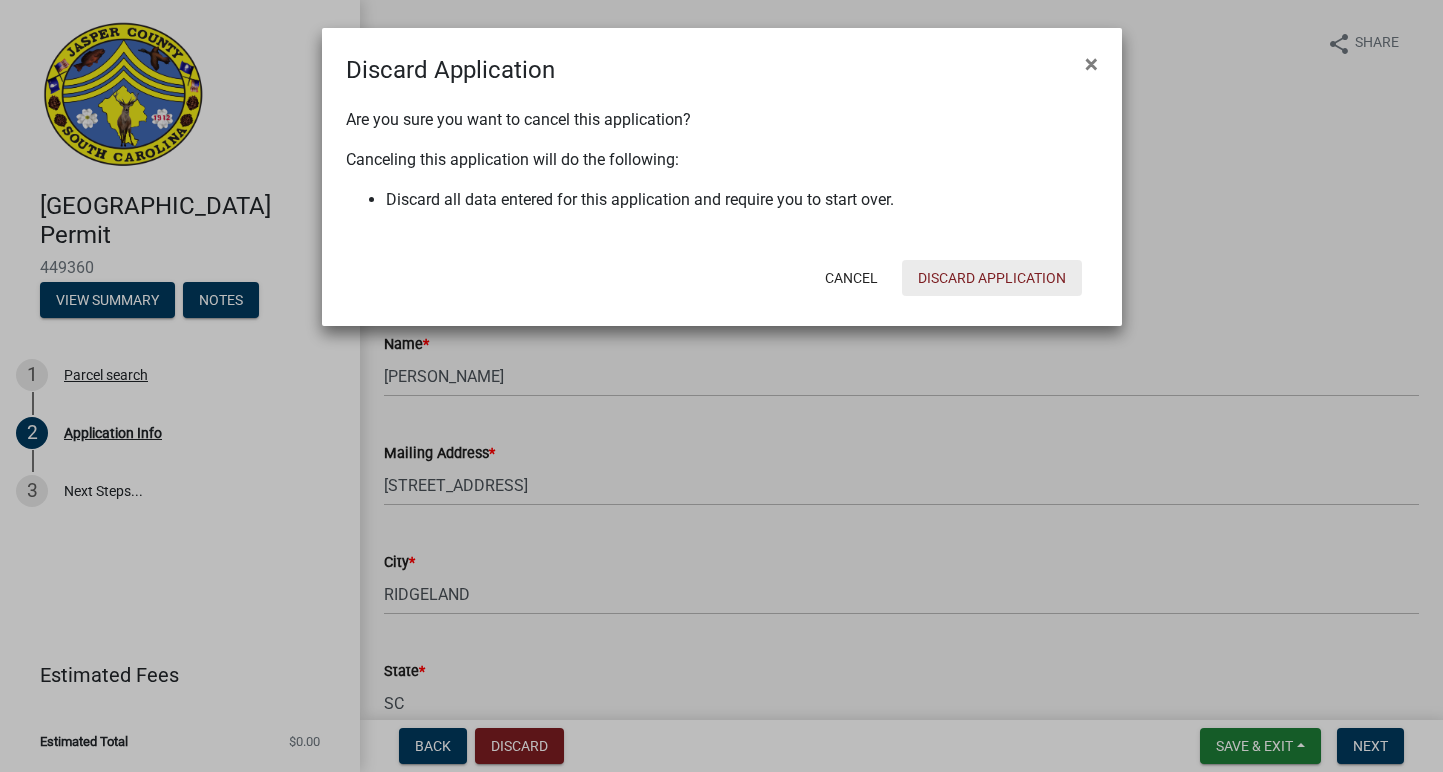 click on "Discard Application" 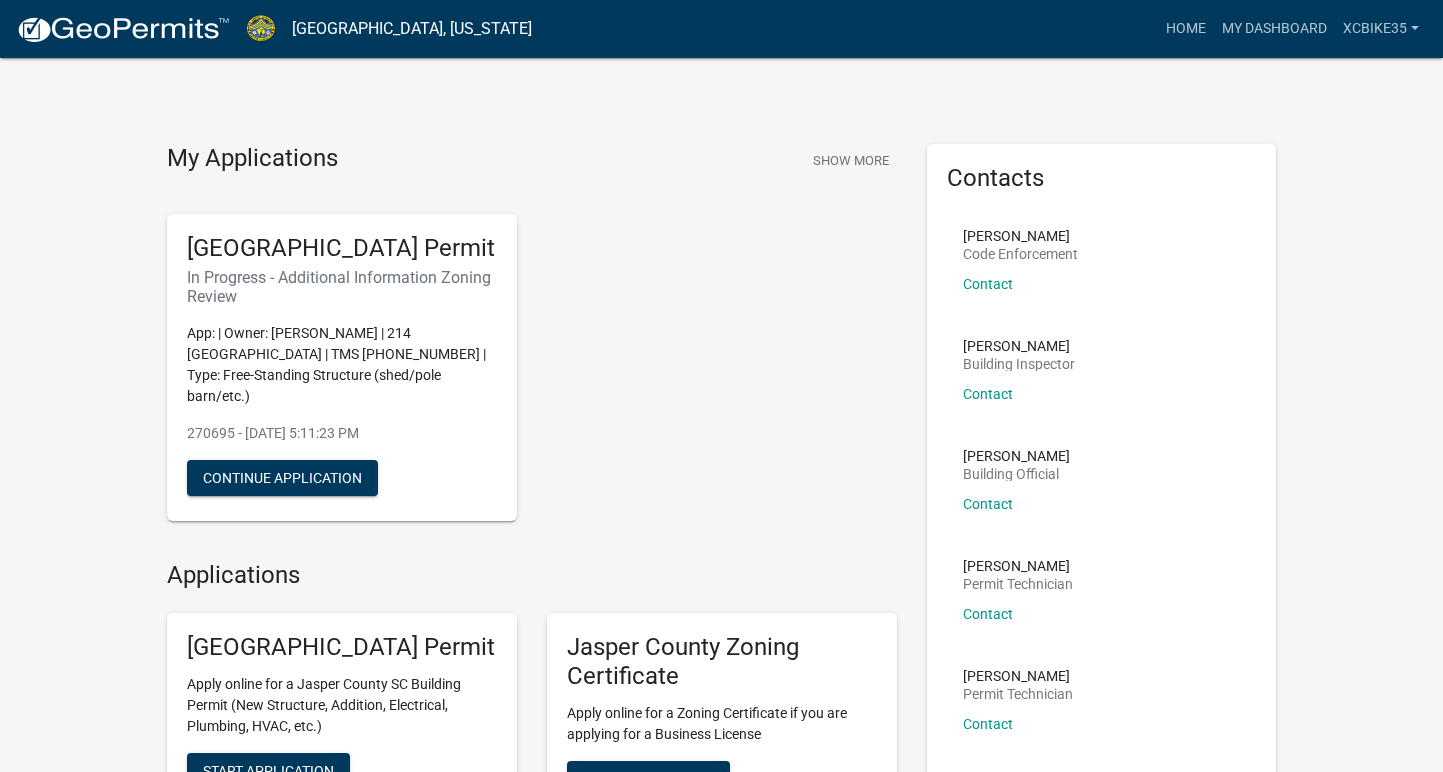 scroll, scrollTop: 0, scrollLeft: 0, axis: both 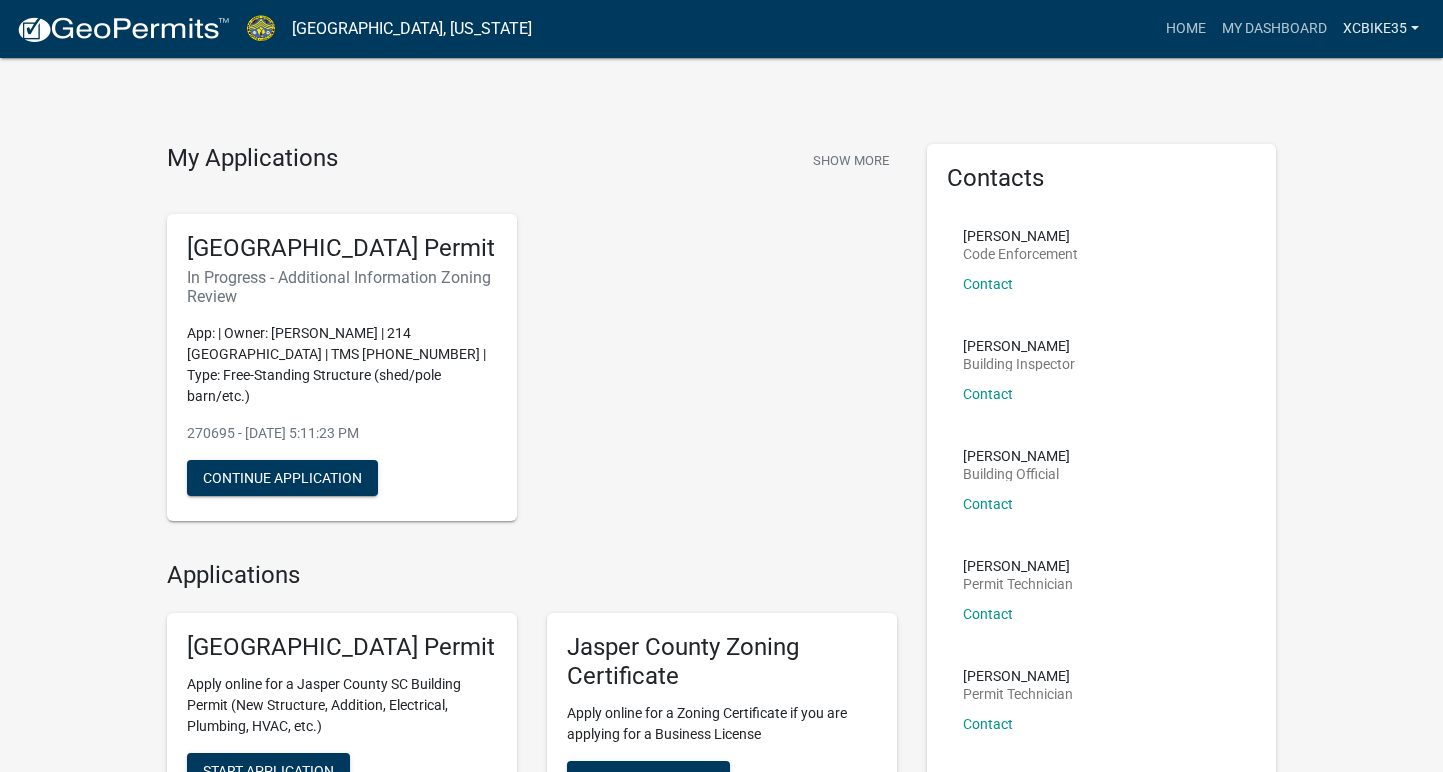 click on "xcbike35" at bounding box center [1381, 29] 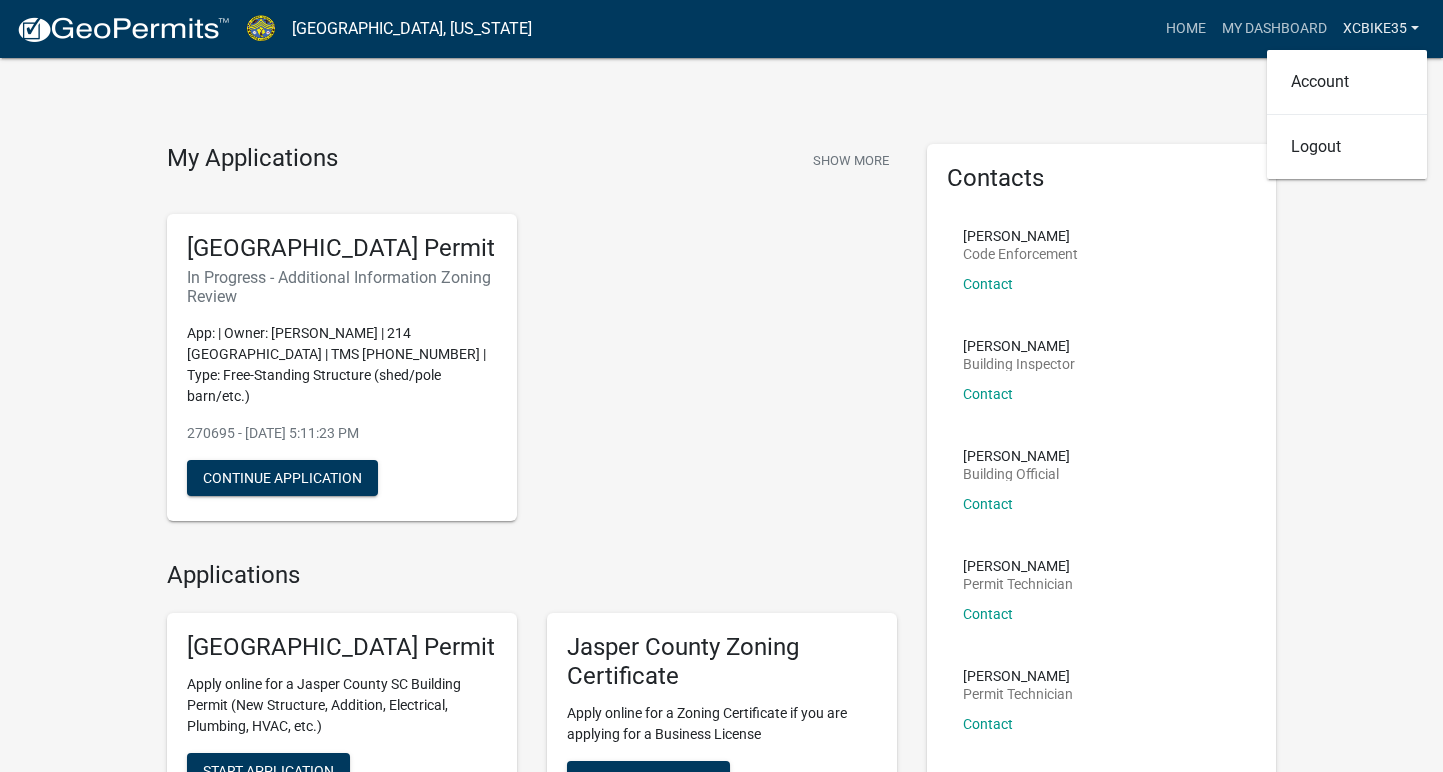 click on "xcbike35" at bounding box center [1381, 29] 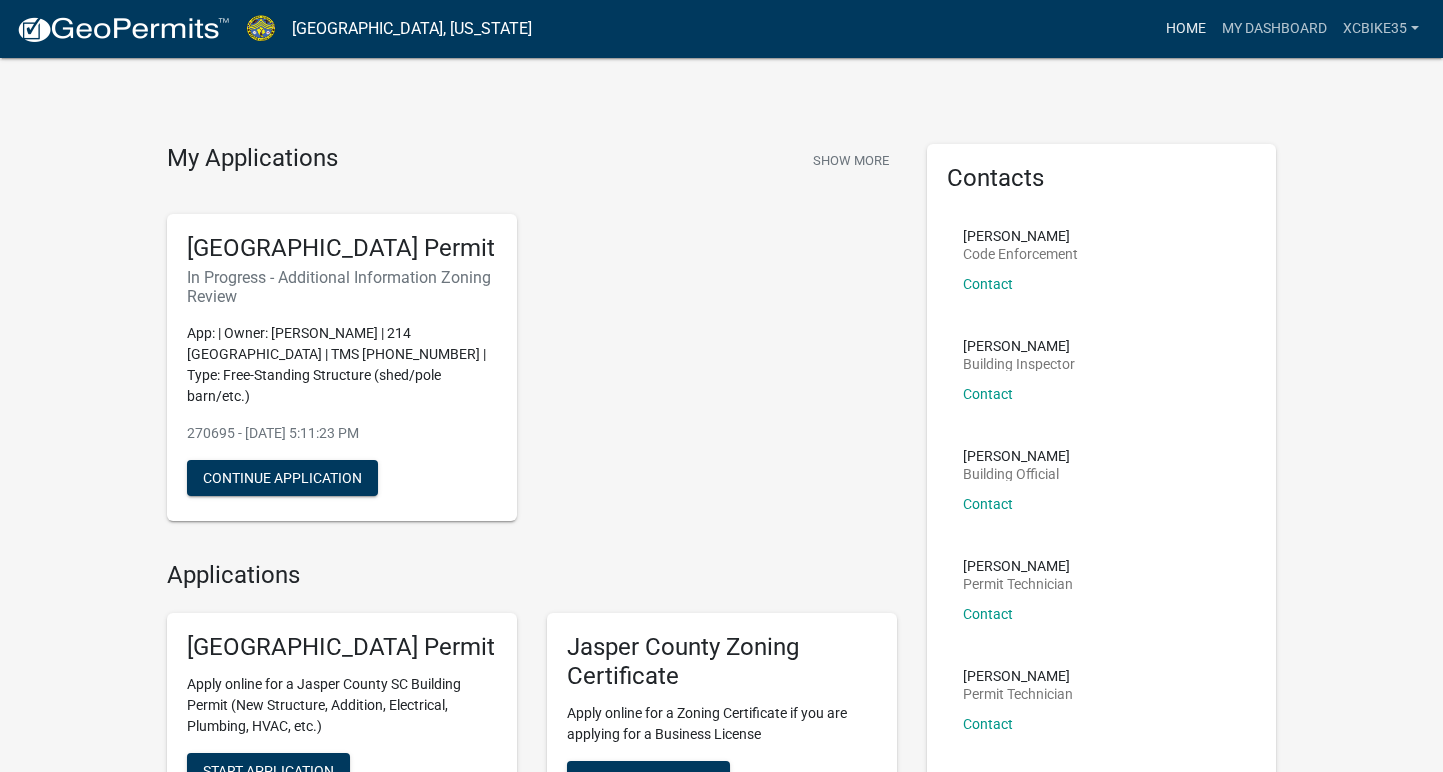 click on "Home" at bounding box center [1186, 29] 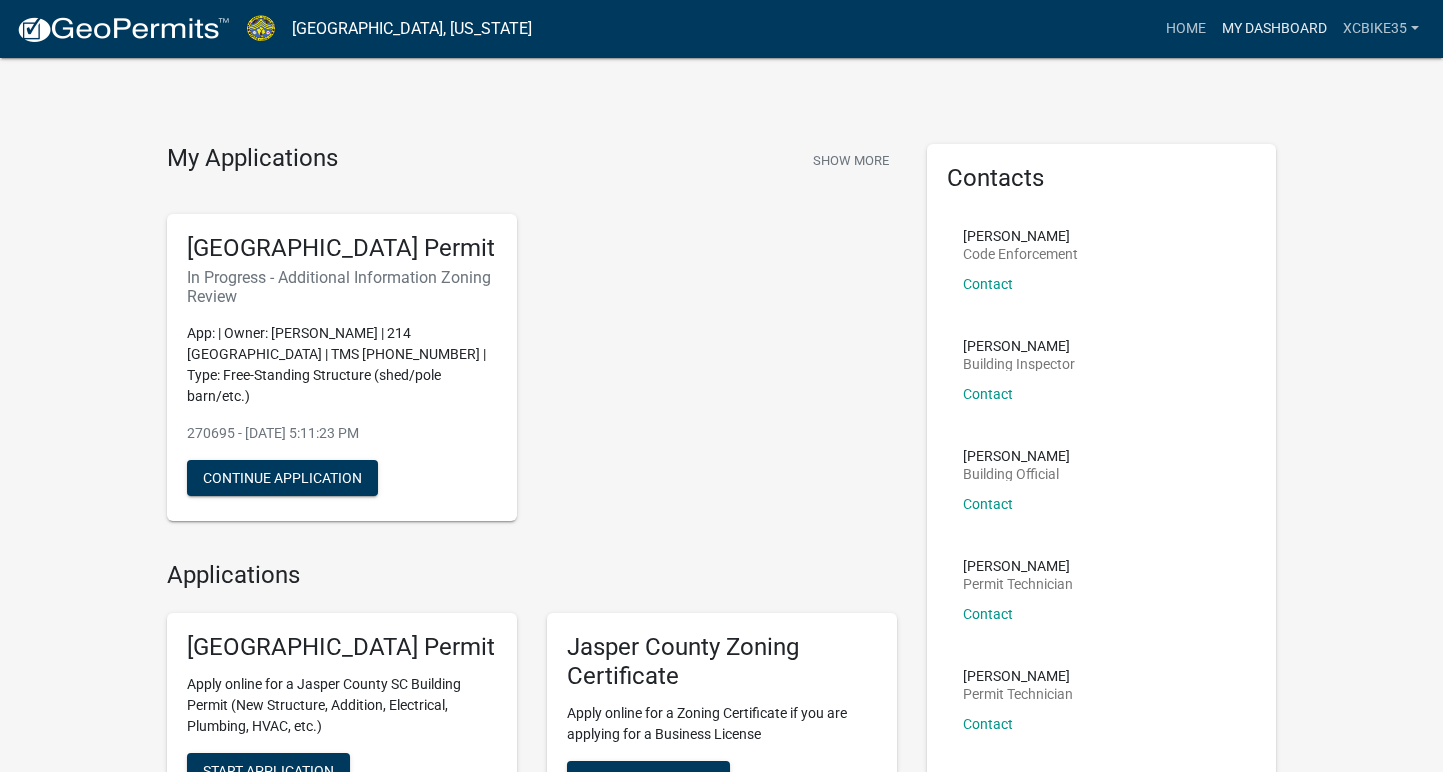 click on "My Dashboard" at bounding box center (1274, 29) 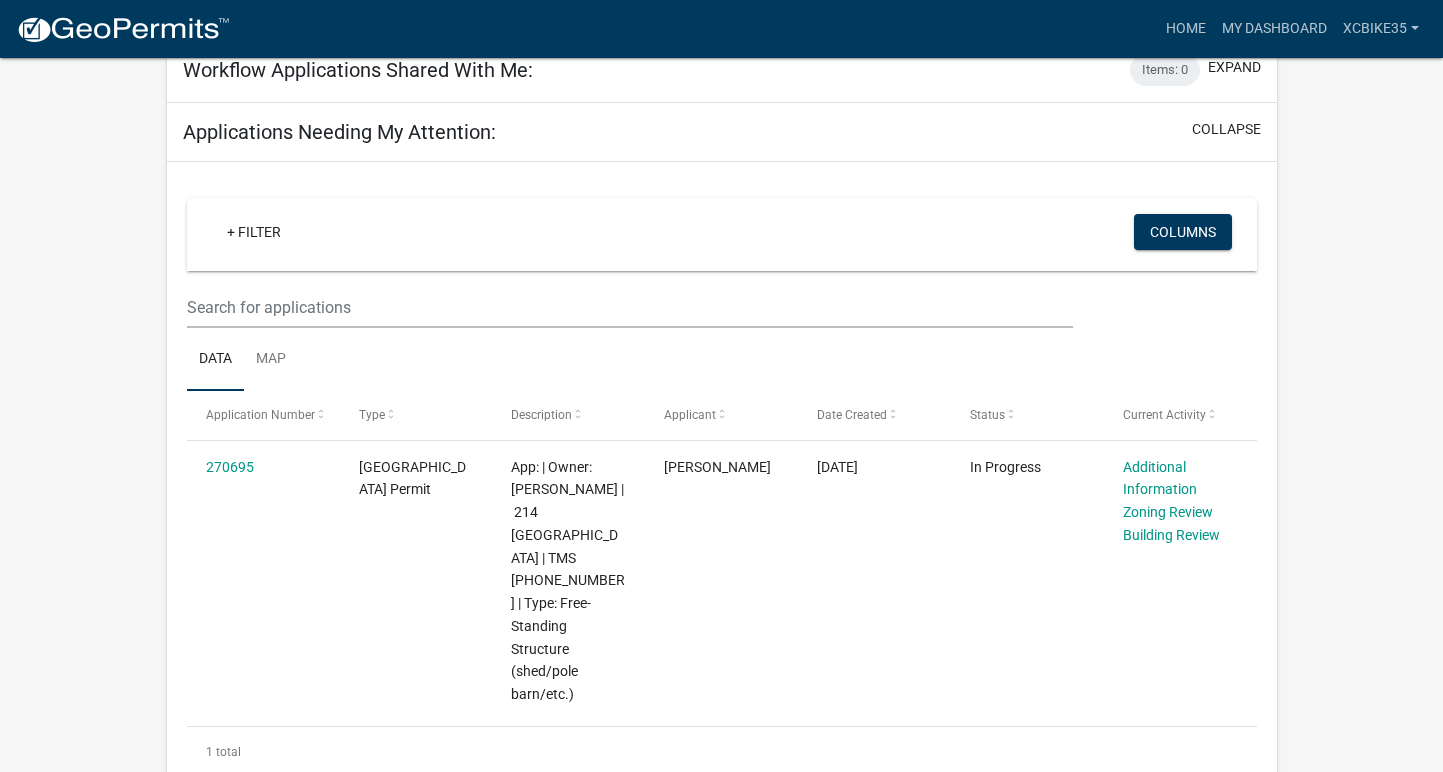 scroll, scrollTop: 1089, scrollLeft: 0, axis: vertical 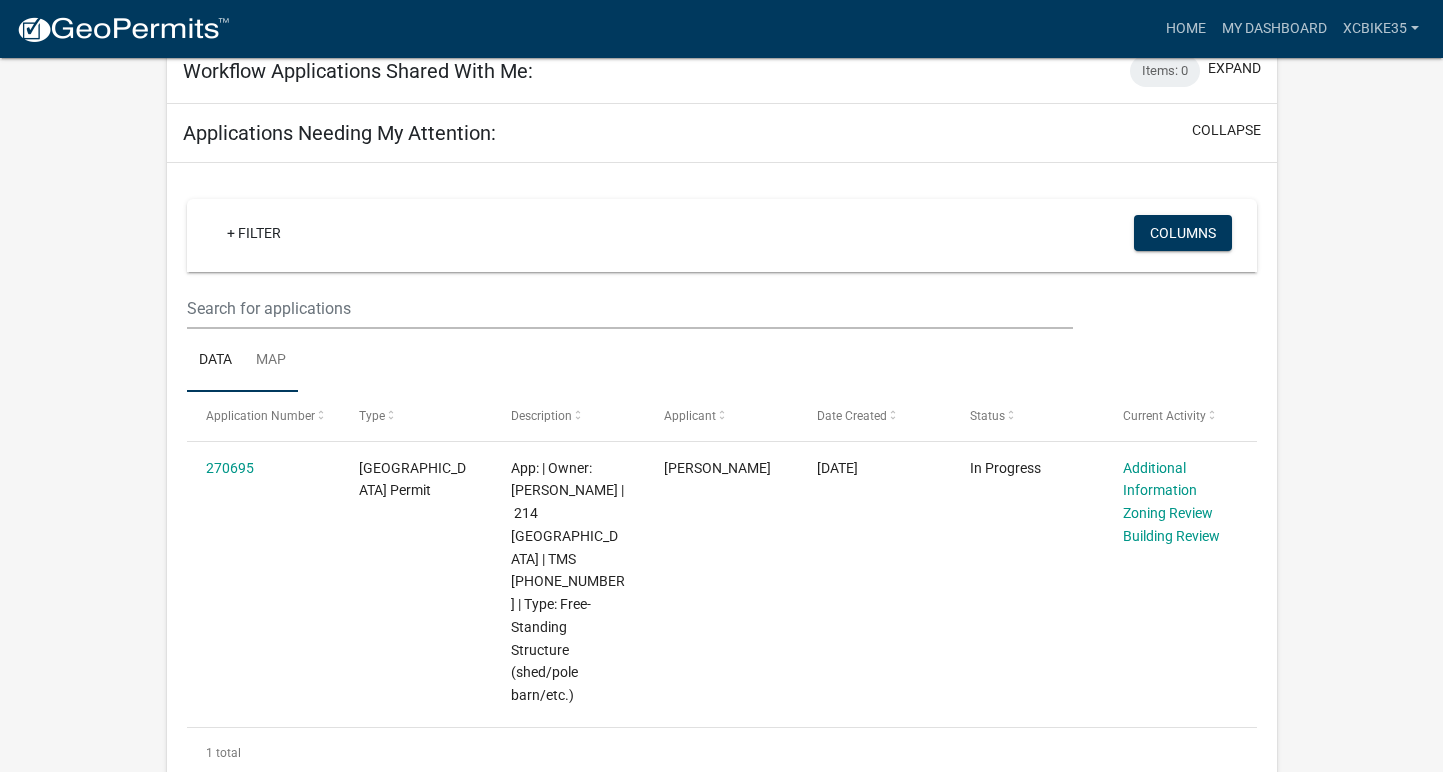 click on "Map" at bounding box center [271, 361] 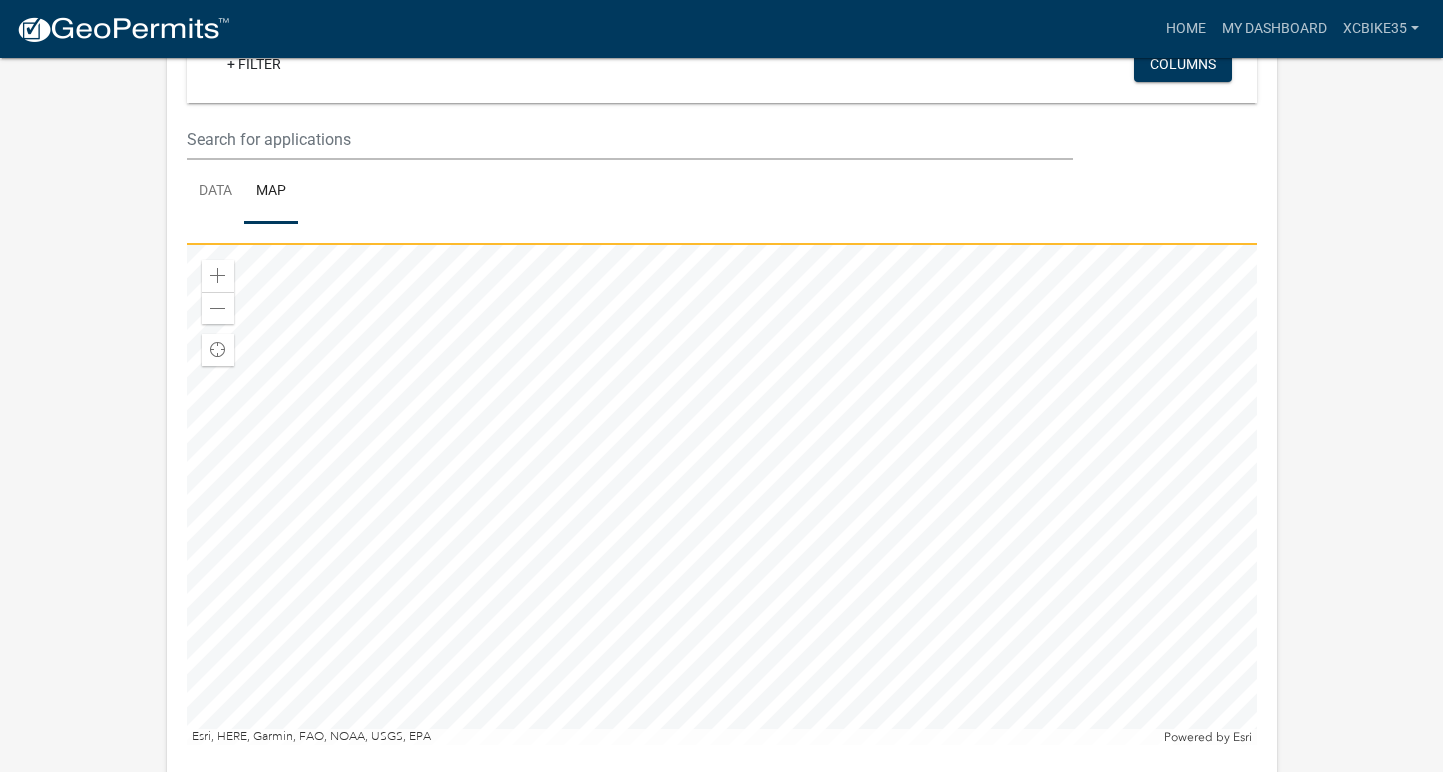 scroll, scrollTop: 1256, scrollLeft: 0, axis: vertical 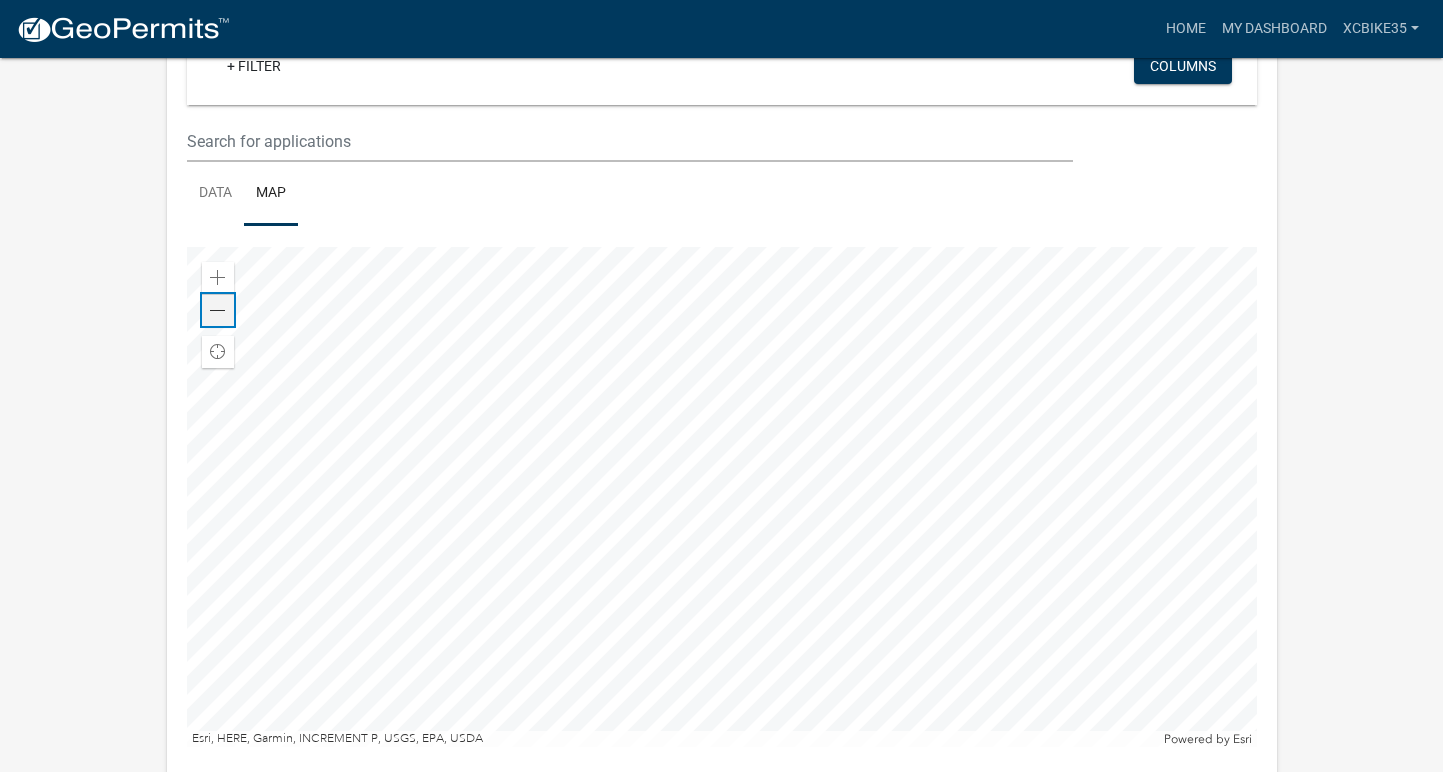 click at bounding box center (218, 311) 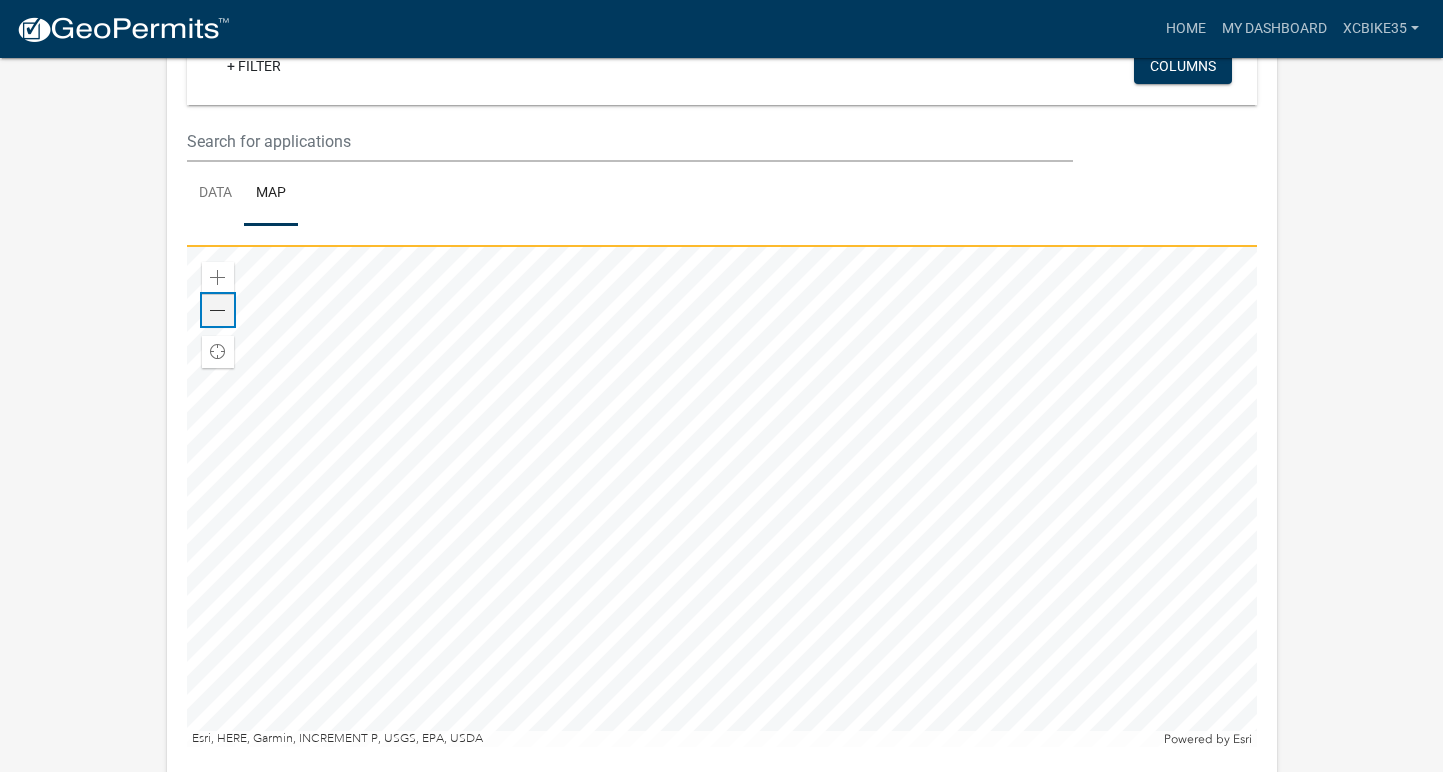 click at bounding box center (218, 311) 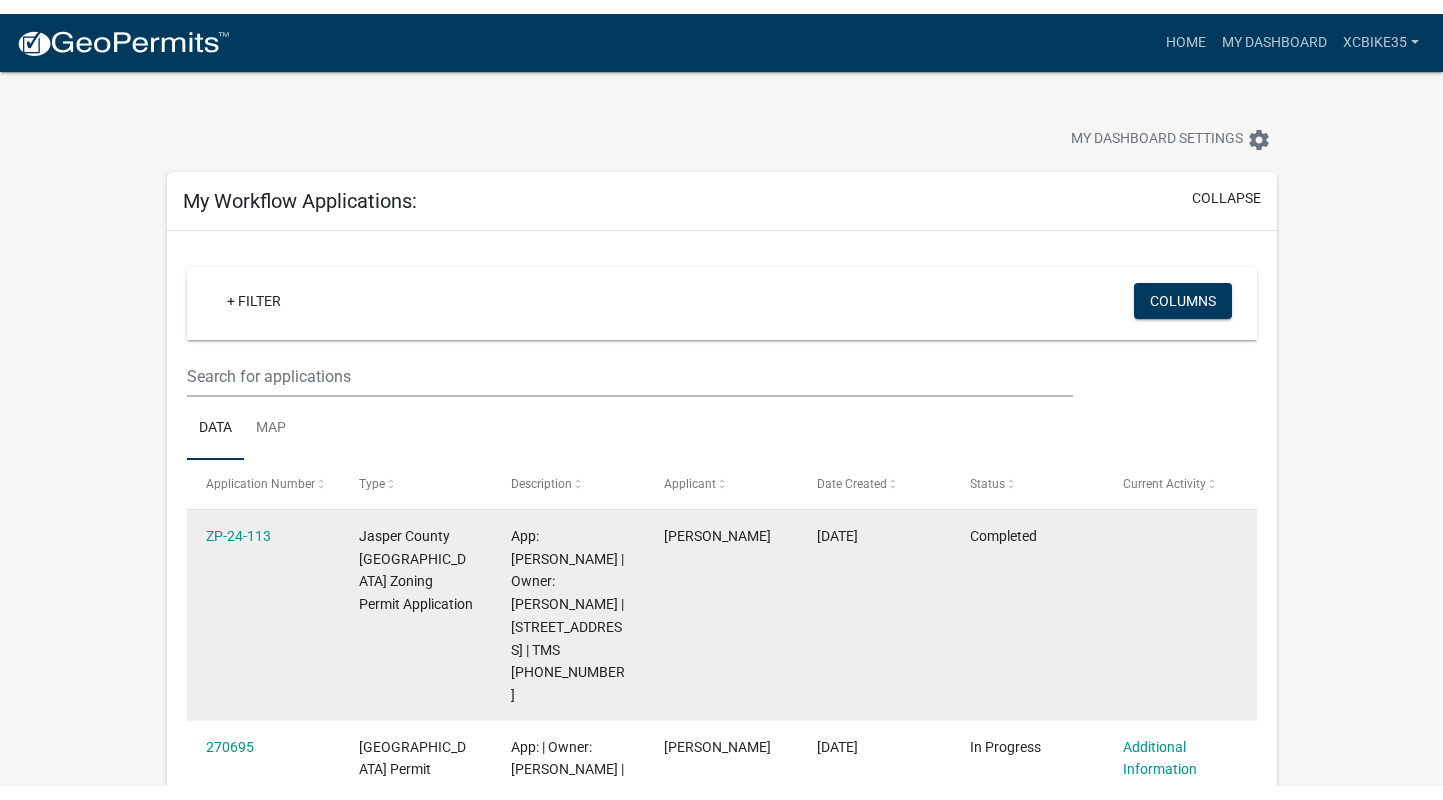 scroll, scrollTop: 0, scrollLeft: 0, axis: both 